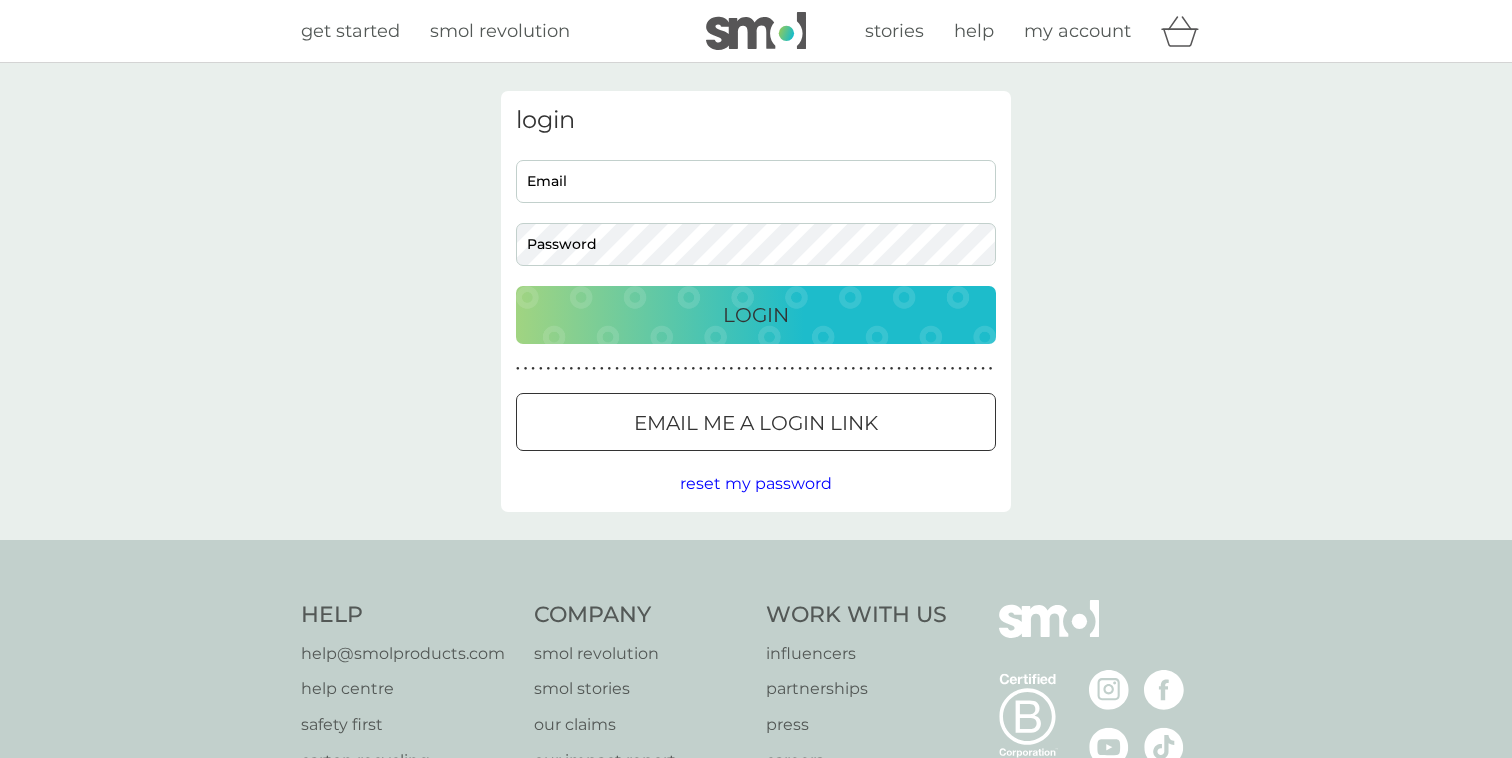scroll, scrollTop: 0, scrollLeft: 0, axis: both 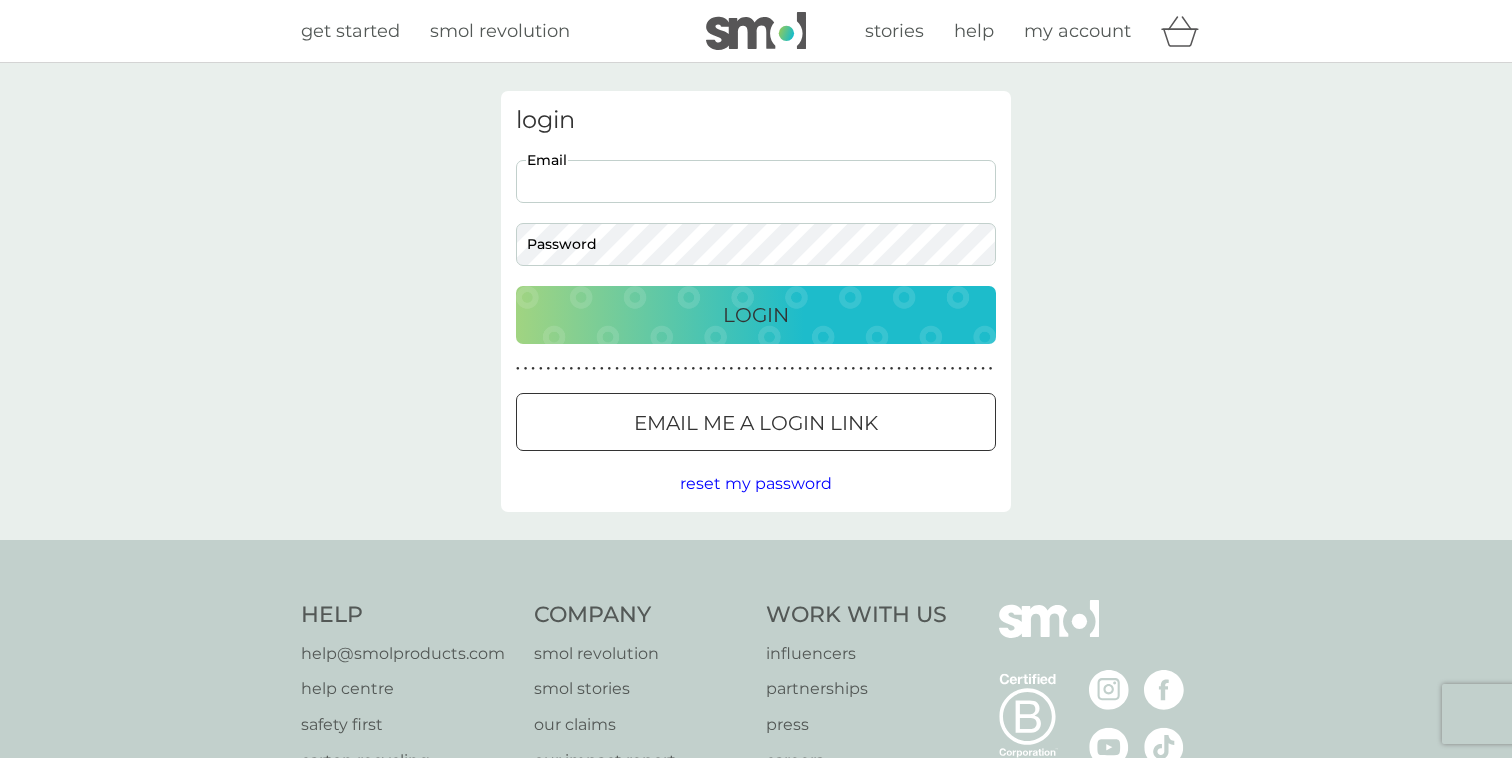 click on "Email" at bounding box center [756, 181] 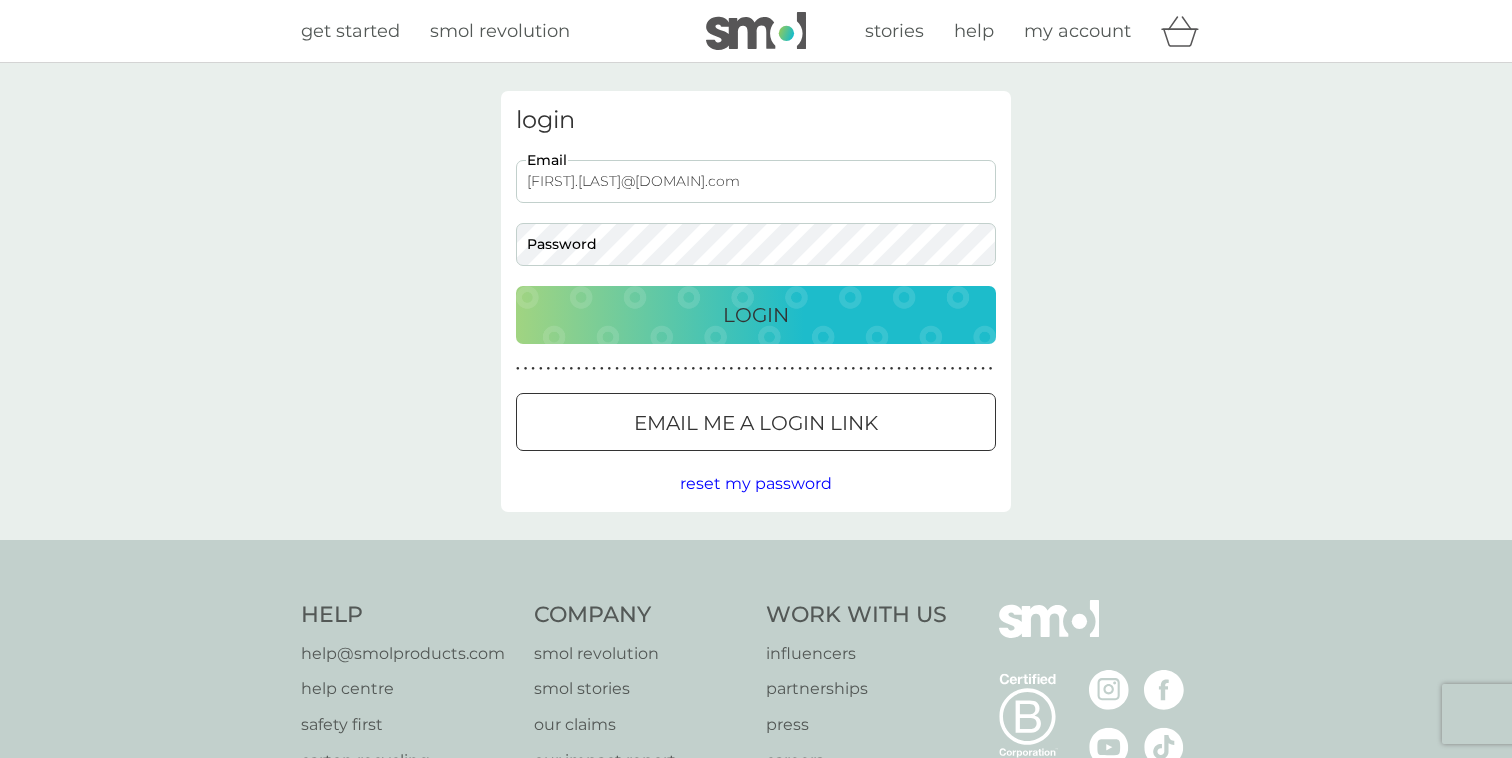 type on "[FIRST].[LAST]@[DOMAIN].com" 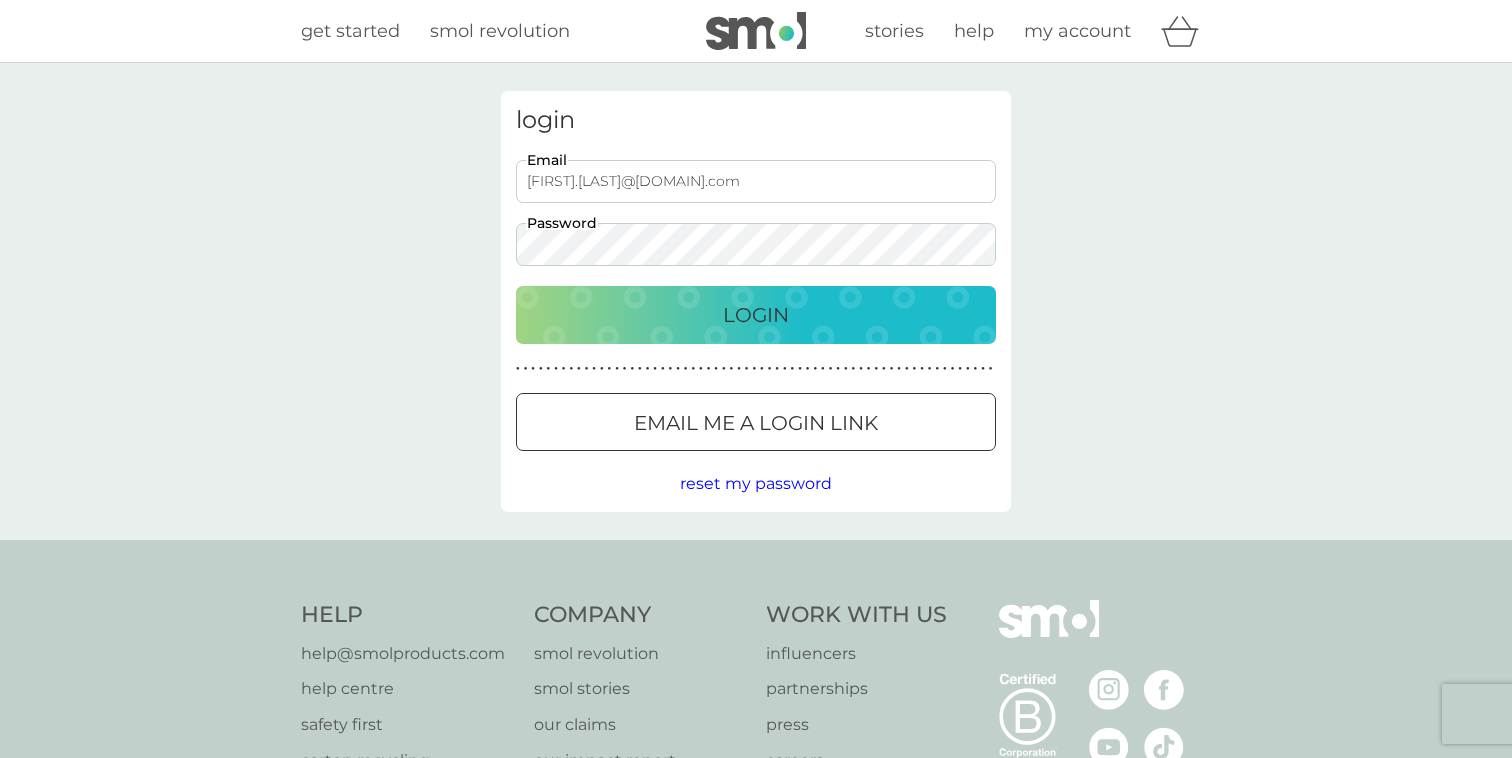 click on "Login" at bounding box center [756, 315] 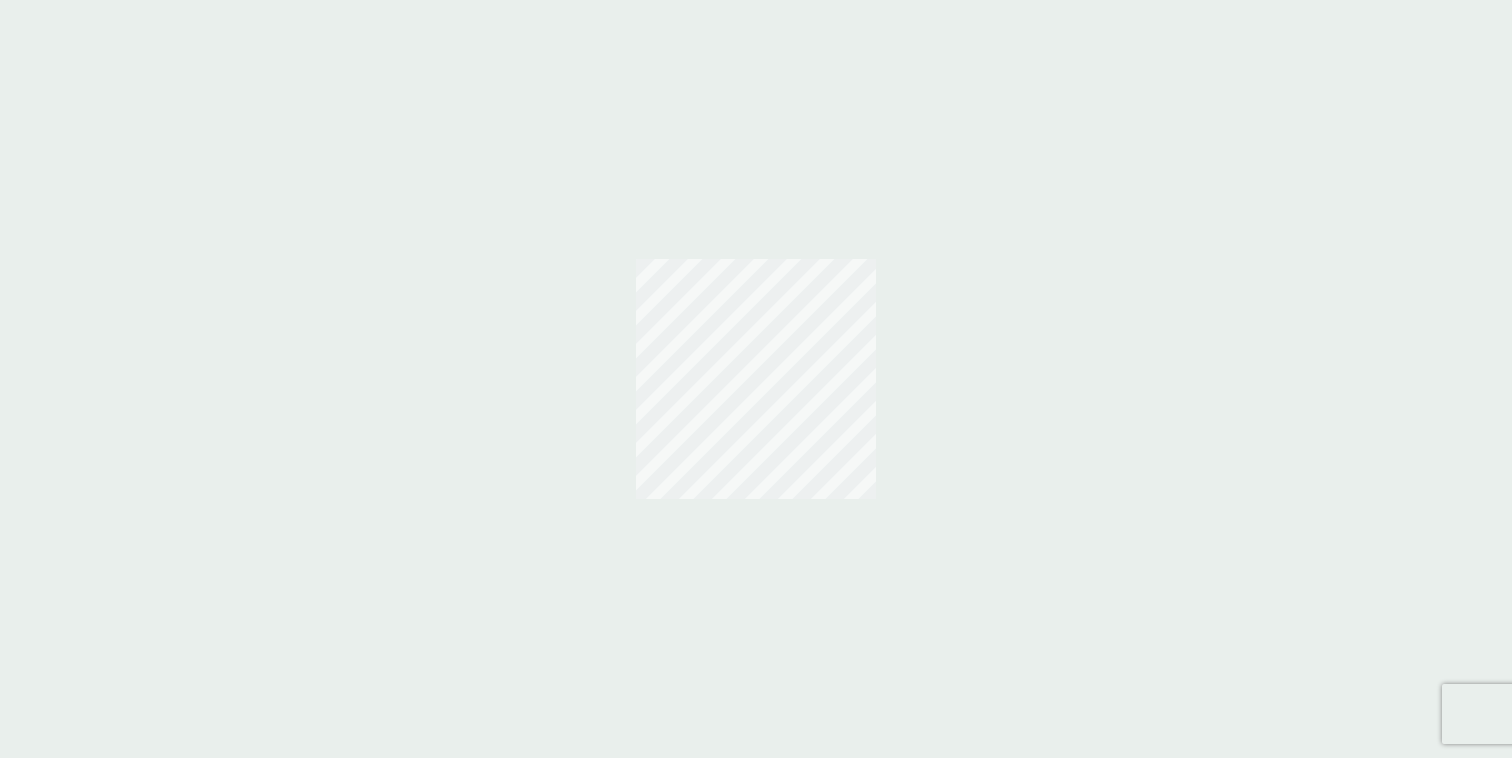 scroll, scrollTop: 0, scrollLeft: 0, axis: both 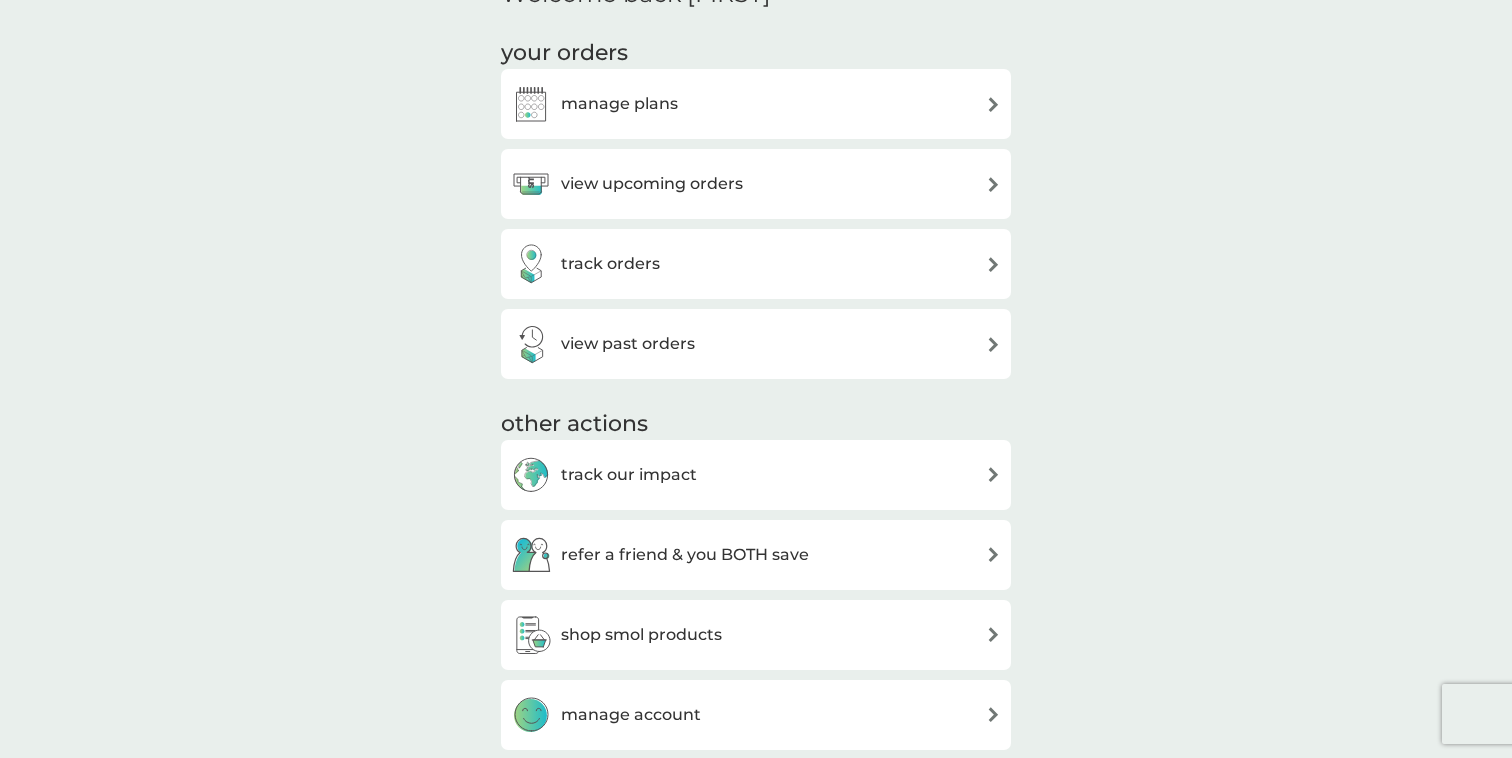 click on "manage account" at bounding box center [631, 715] 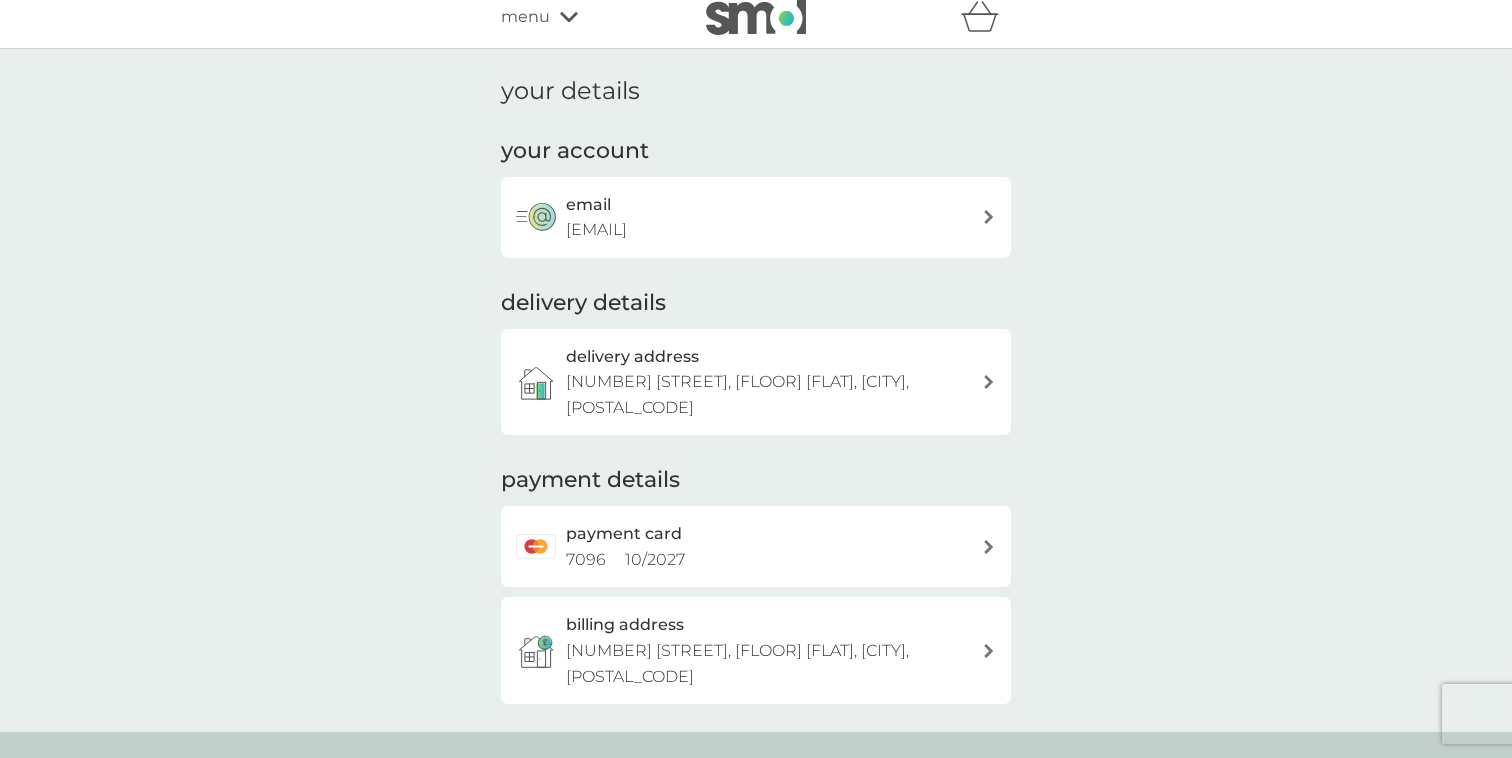scroll, scrollTop: 17, scrollLeft: 0, axis: vertical 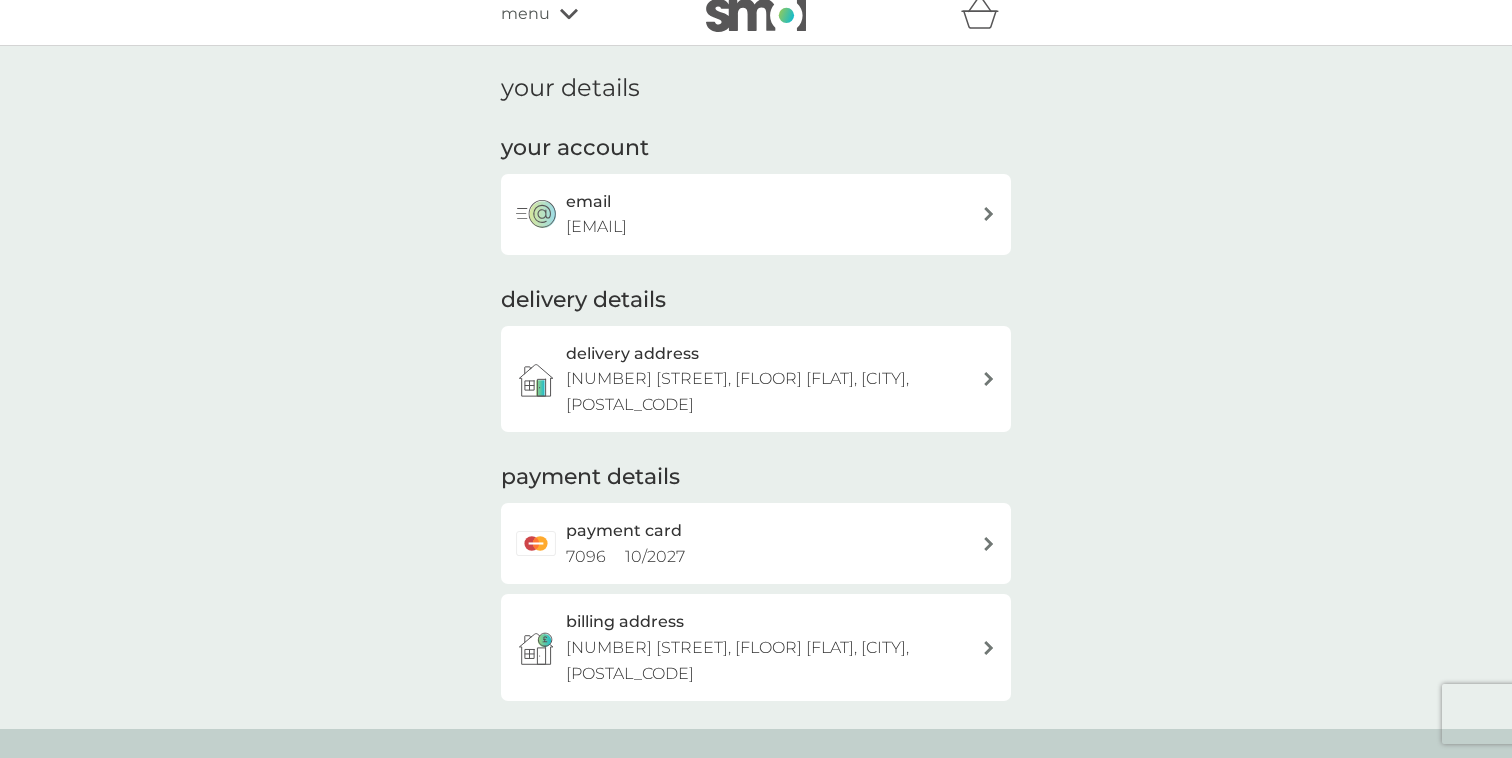 click on "[NUMBER] [STREET], [FLOOR] [FLAT], [CITY], [POSTAL_CODE]" at bounding box center [737, 660] 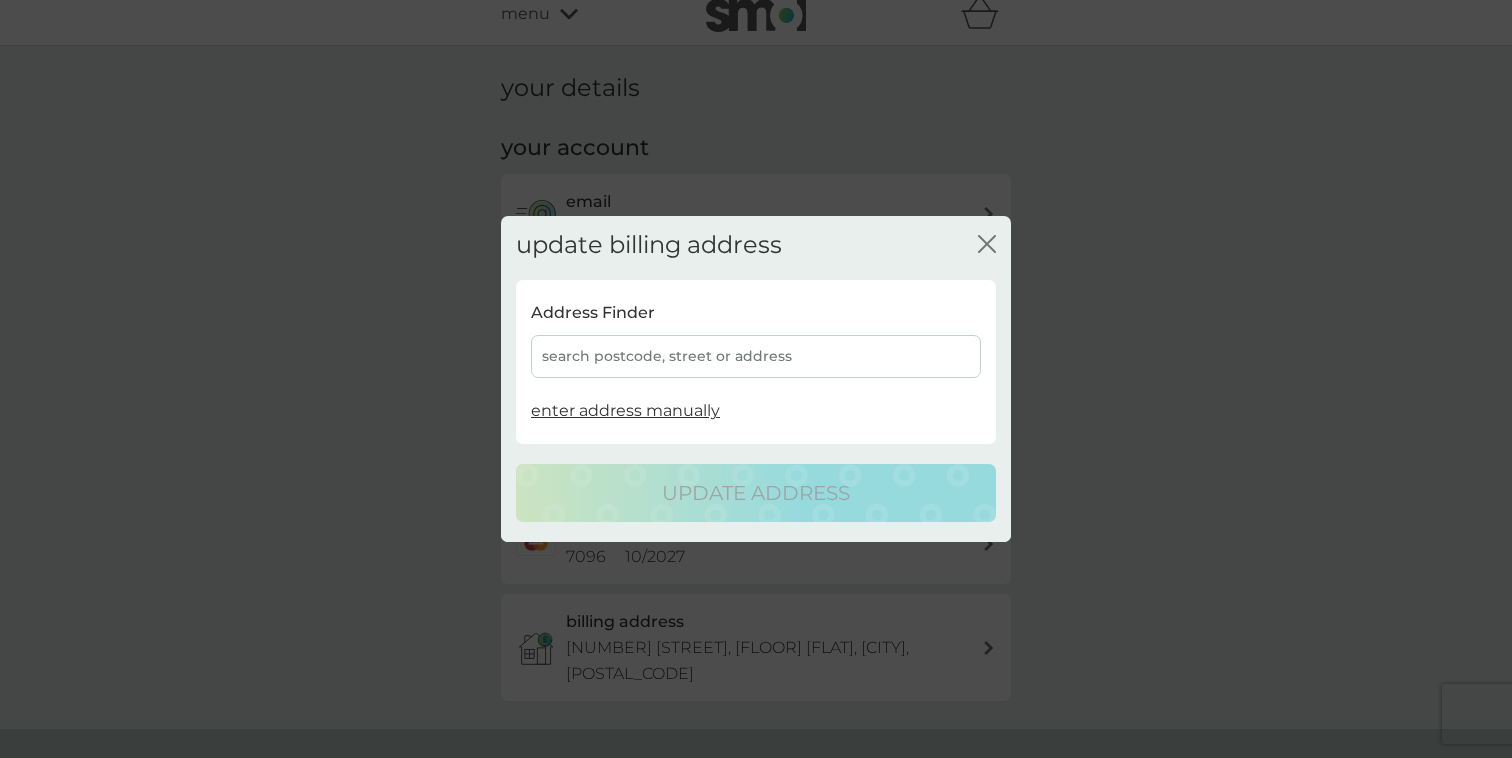 click on "close" 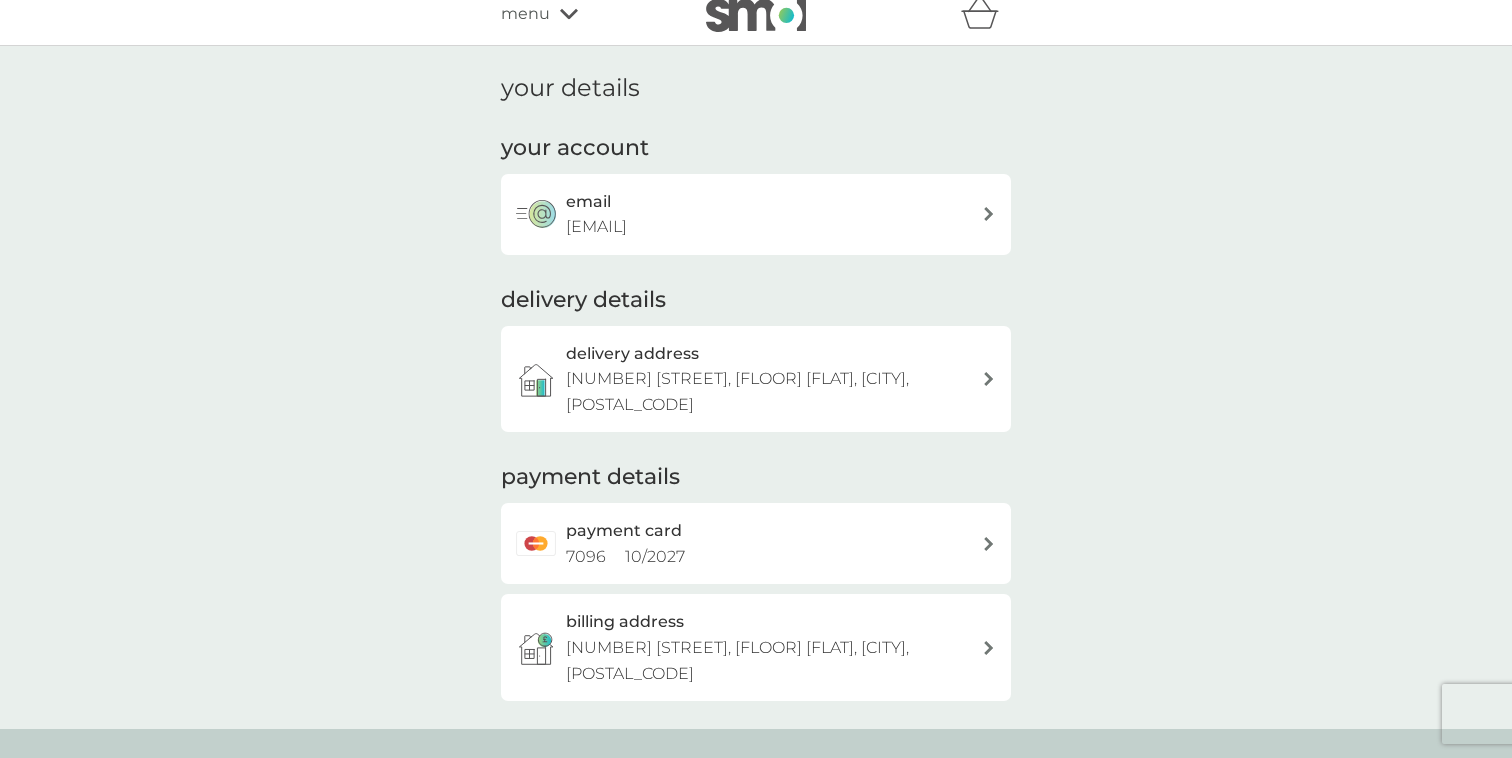 click on "[NUMBER] [STREET], [FLOOR] [FLAT], [CITY], [POSTAL_CODE]" at bounding box center [737, 660] 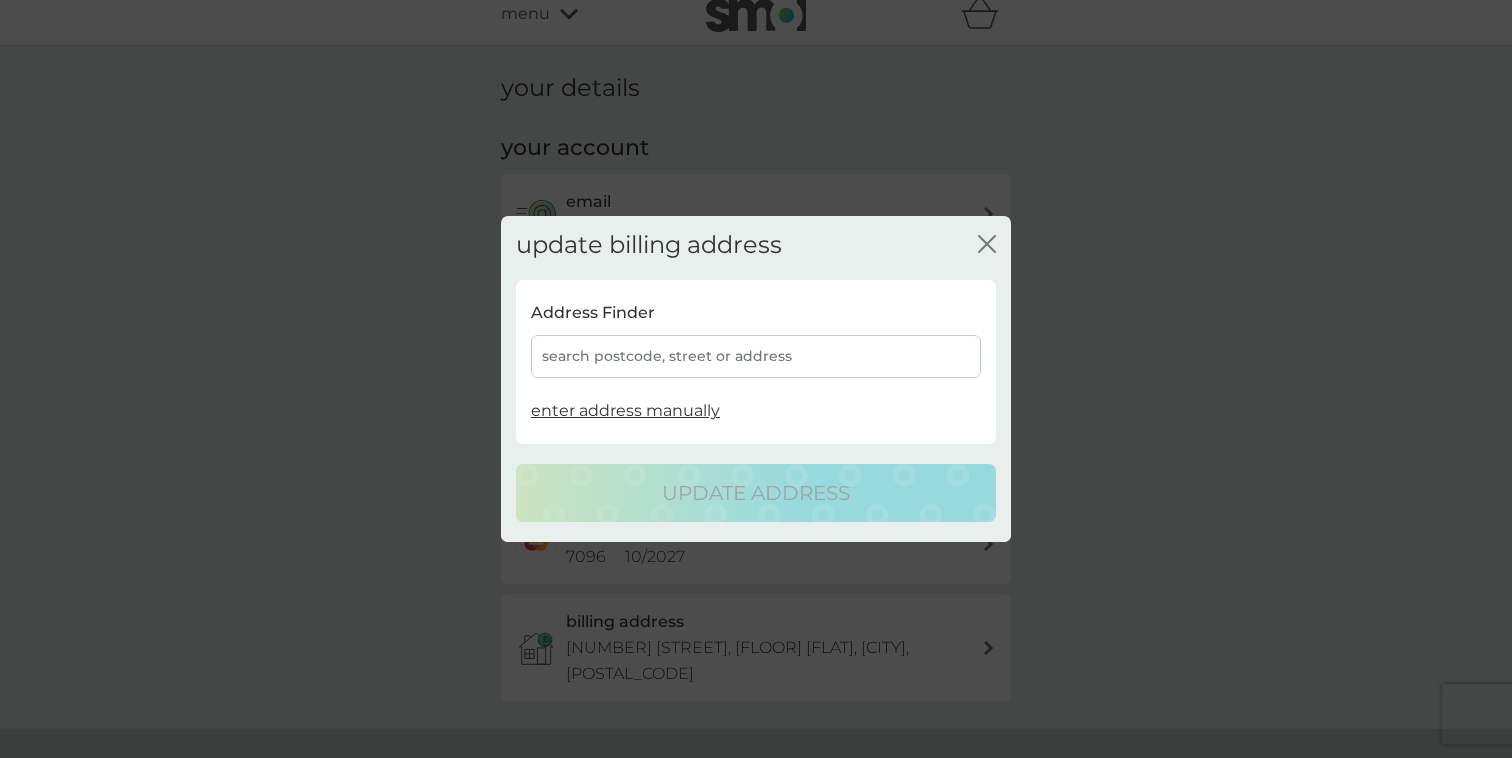 click on "search postcode, street or address" at bounding box center (756, 356) 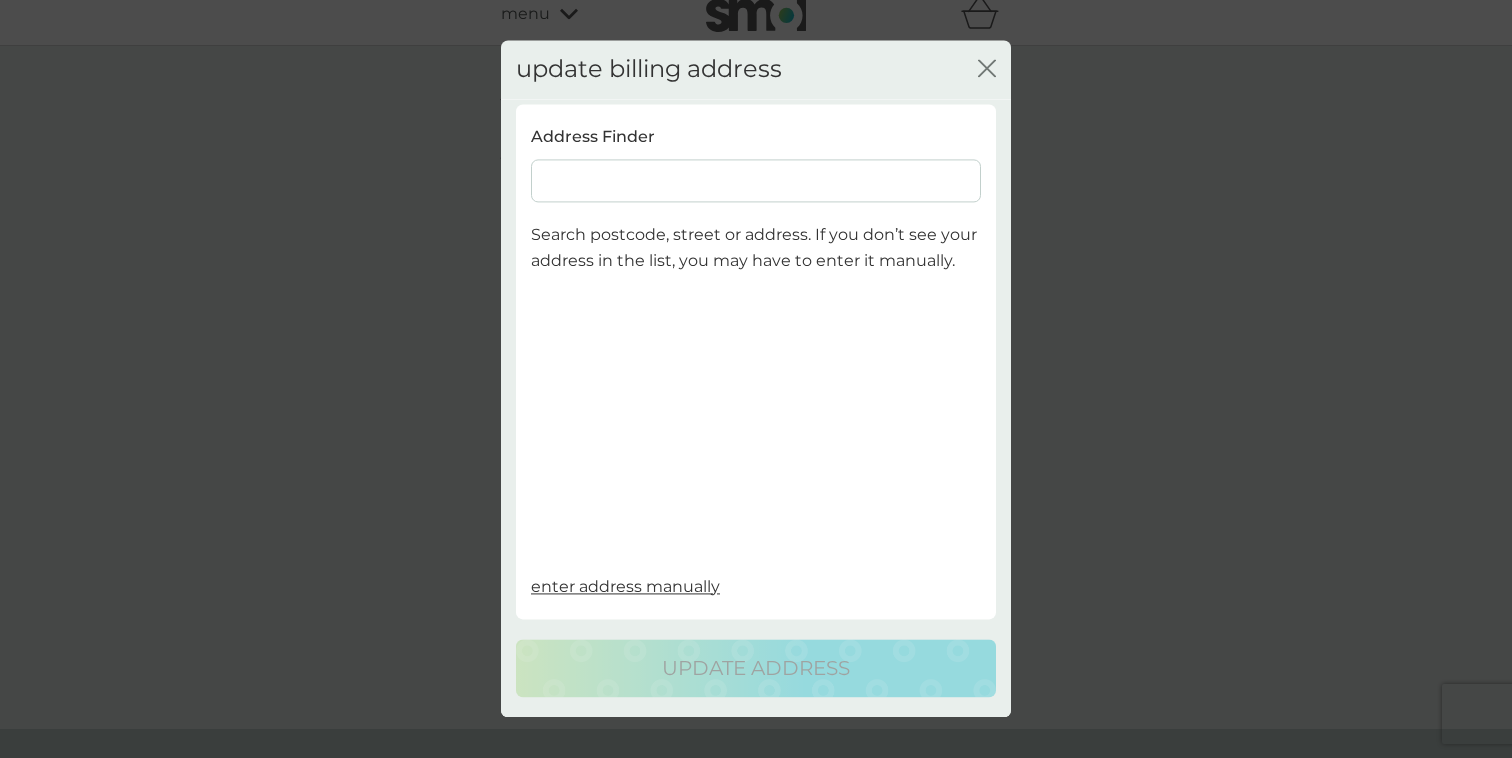 click at bounding box center [756, 181] 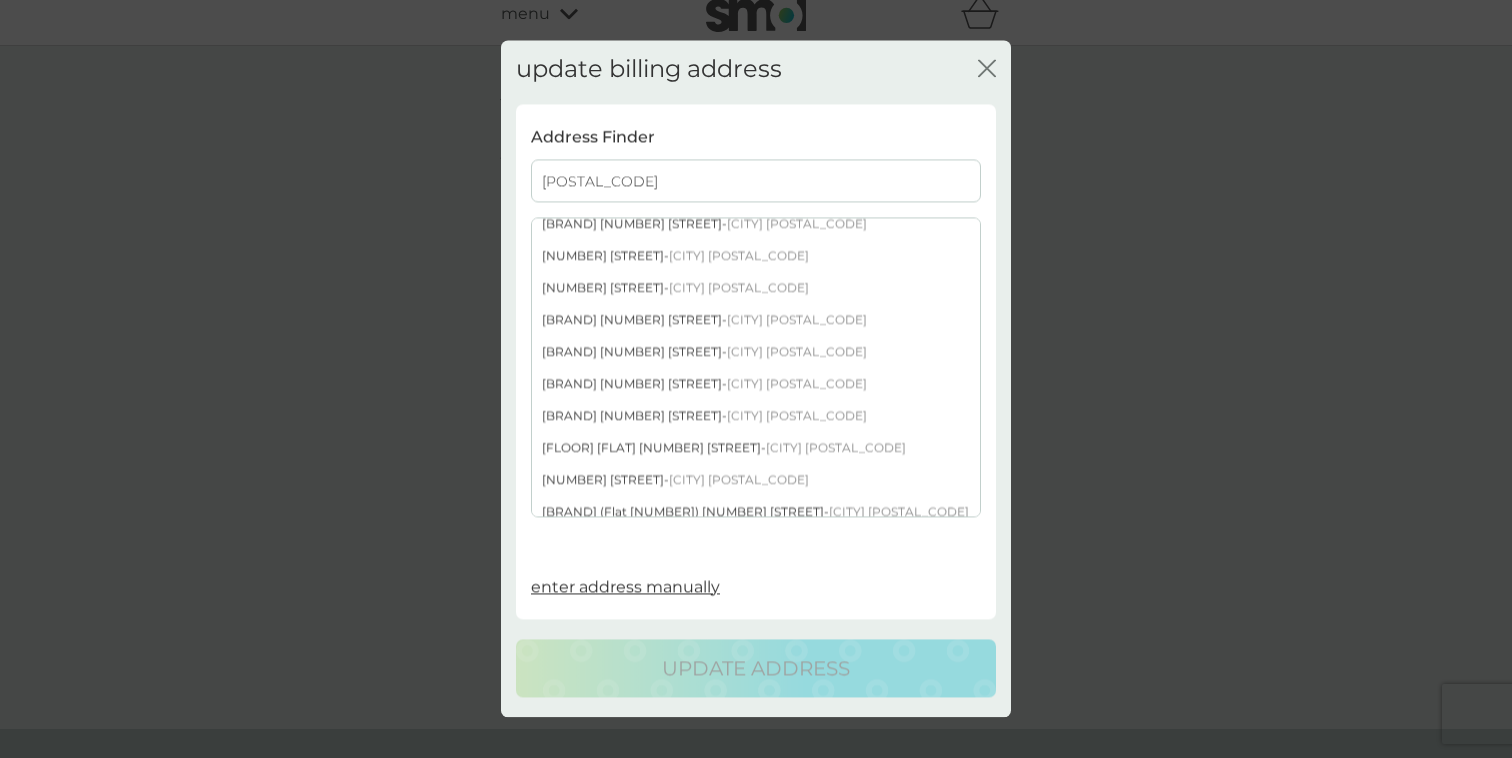 scroll, scrollTop: 259, scrollLeft: 0, axis: vertical 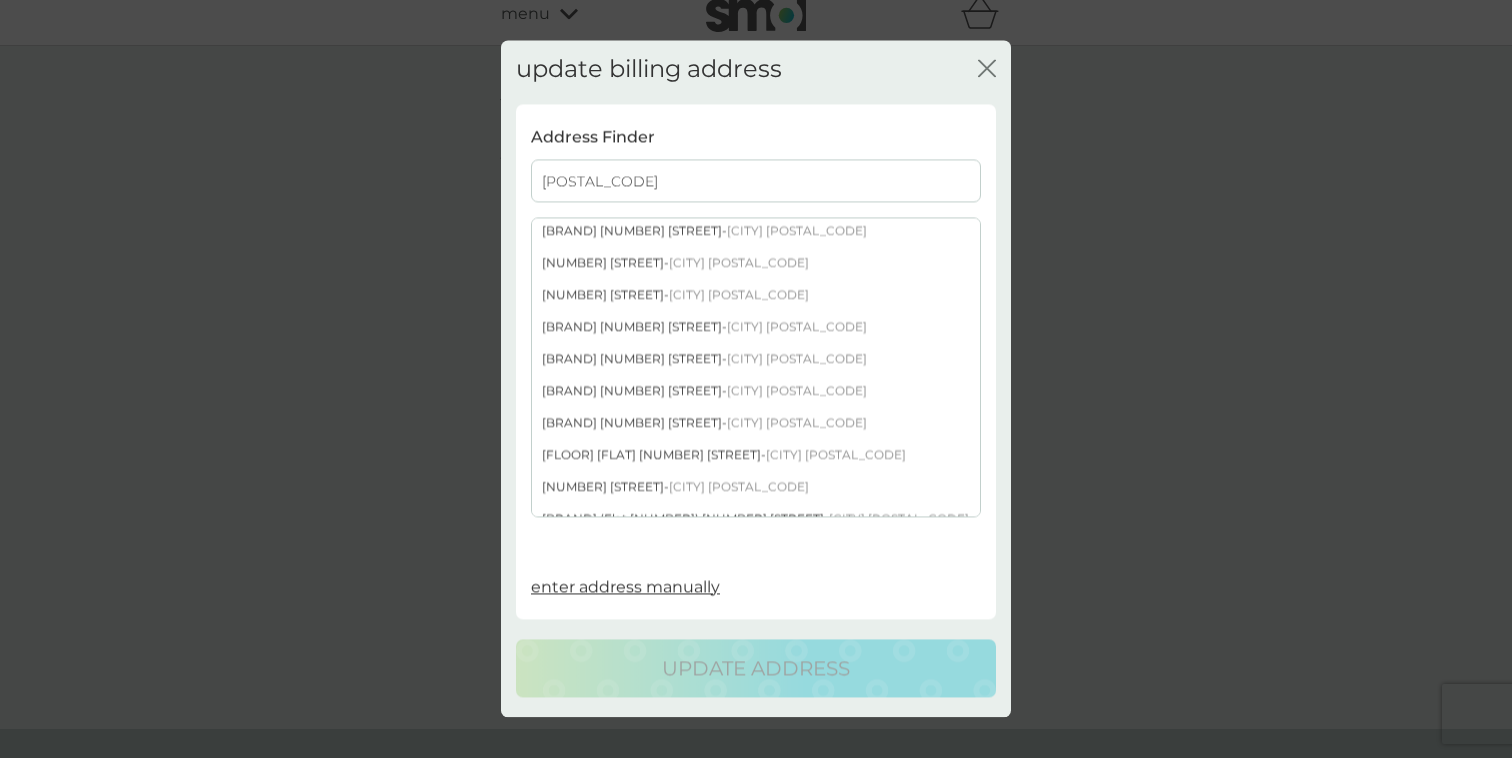 type on "[POSTAL_CODE]" 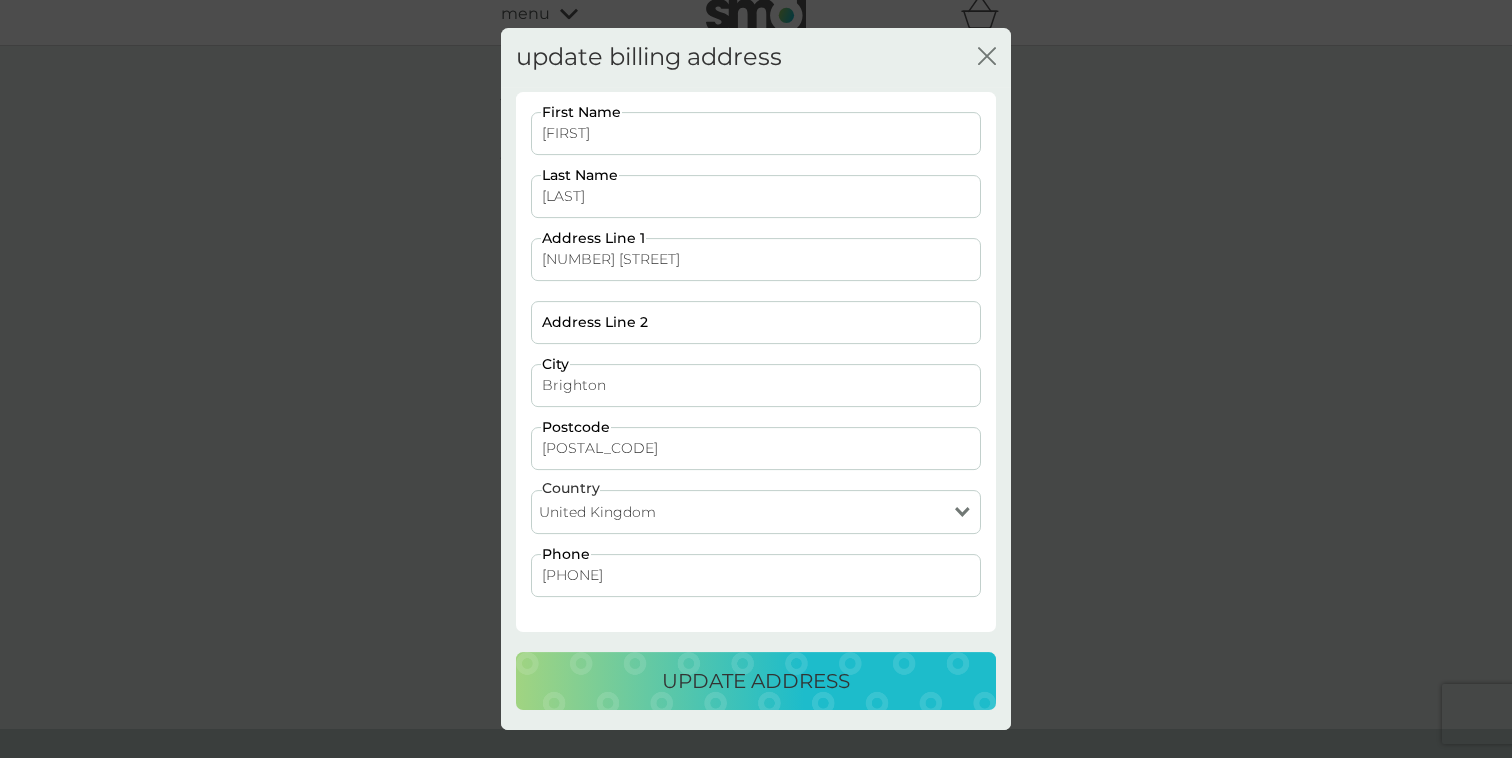 click on "Address Line 2" at bounding box center [756, 322] 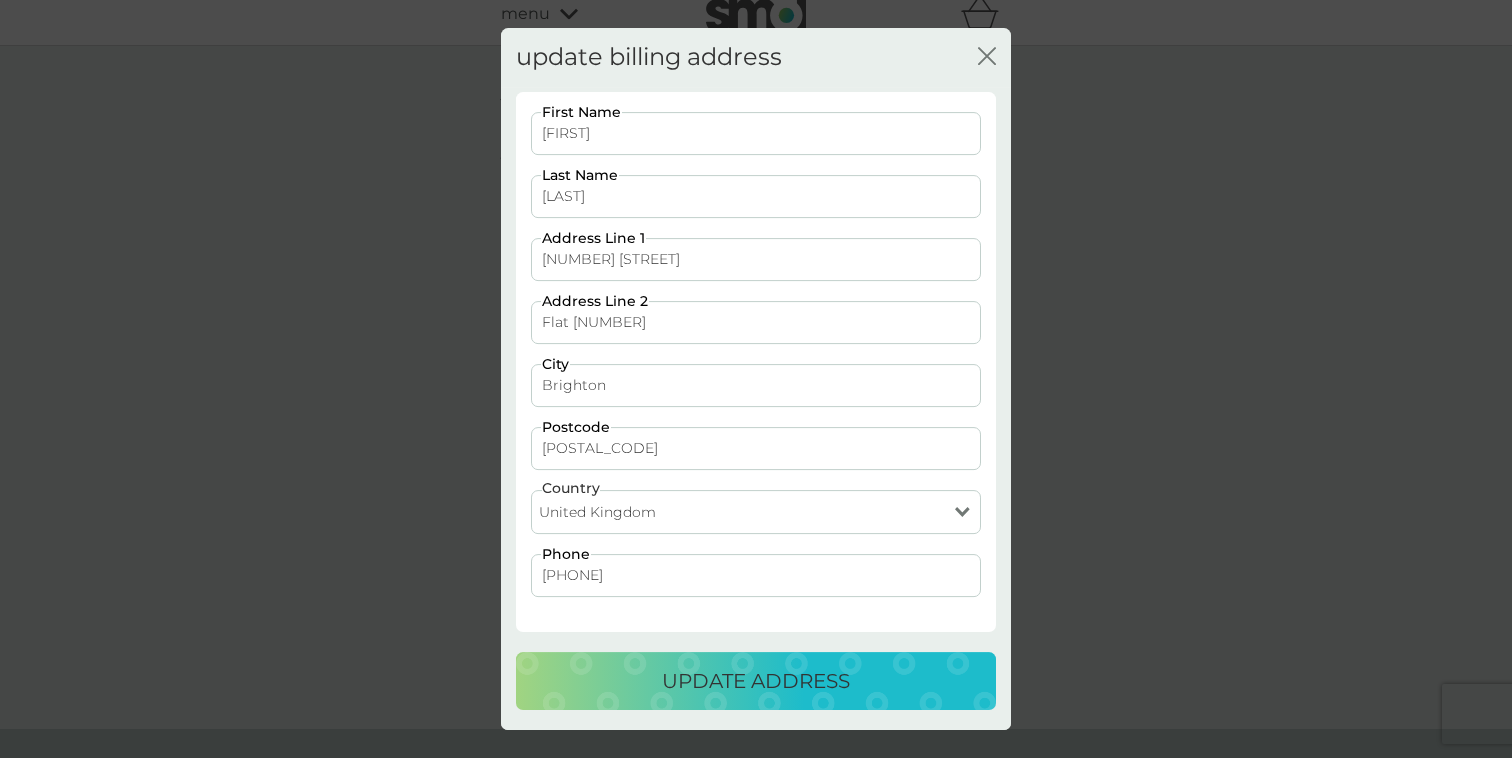 type on "Flat [NUMBER]" 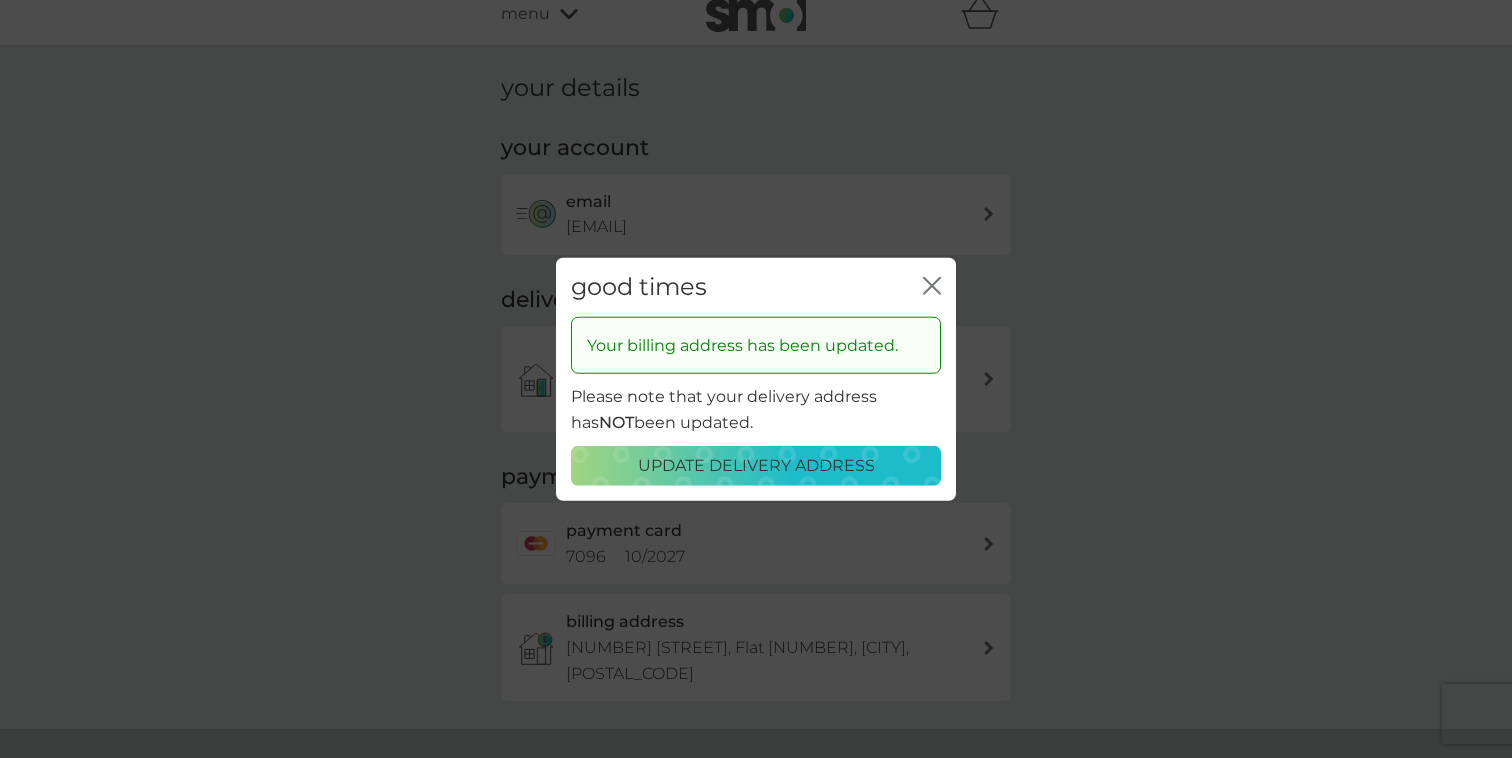 click on "update delivery address" at bounding box center (756, 465) 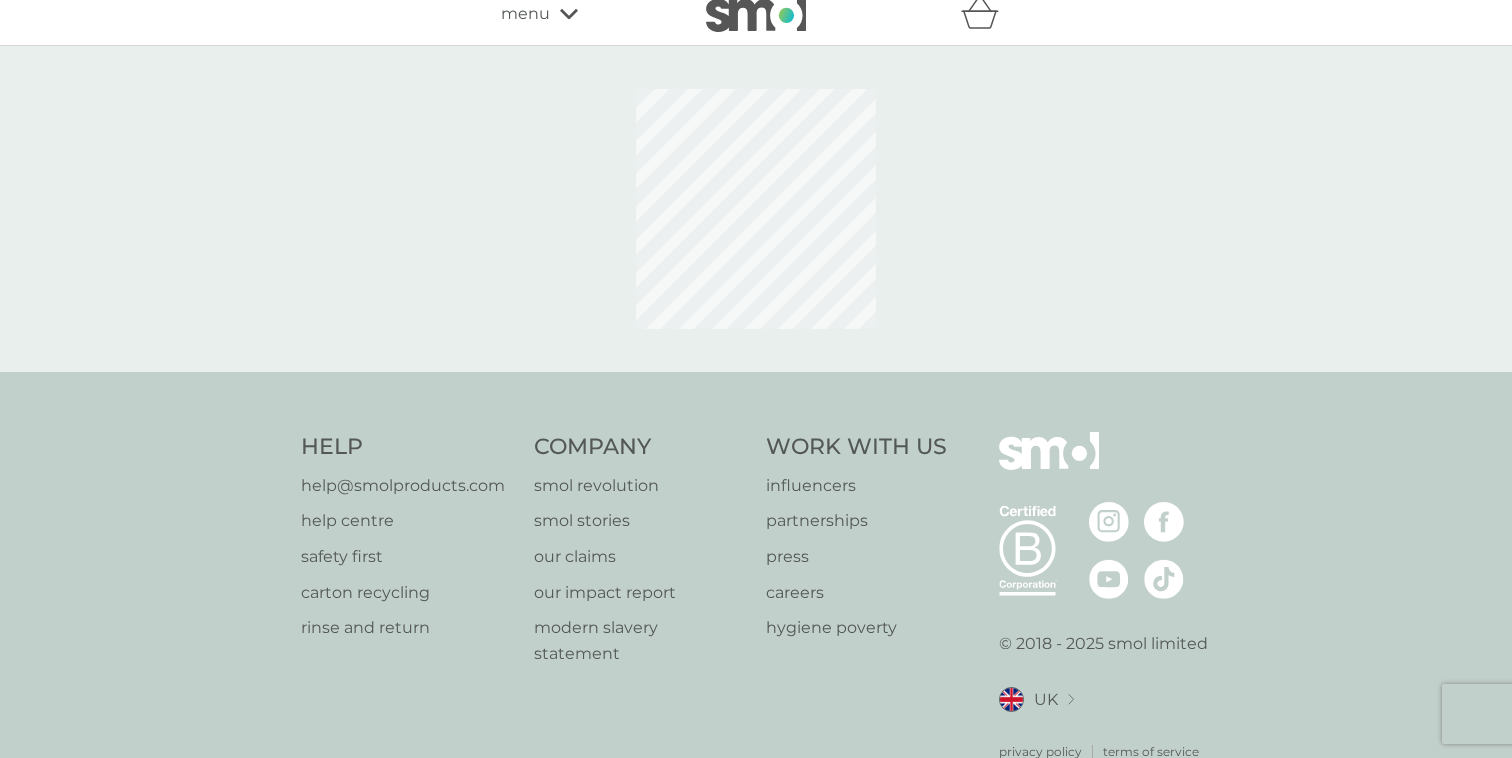 scroll, scrollTop: 0, scrollLeft: 0, axis: both 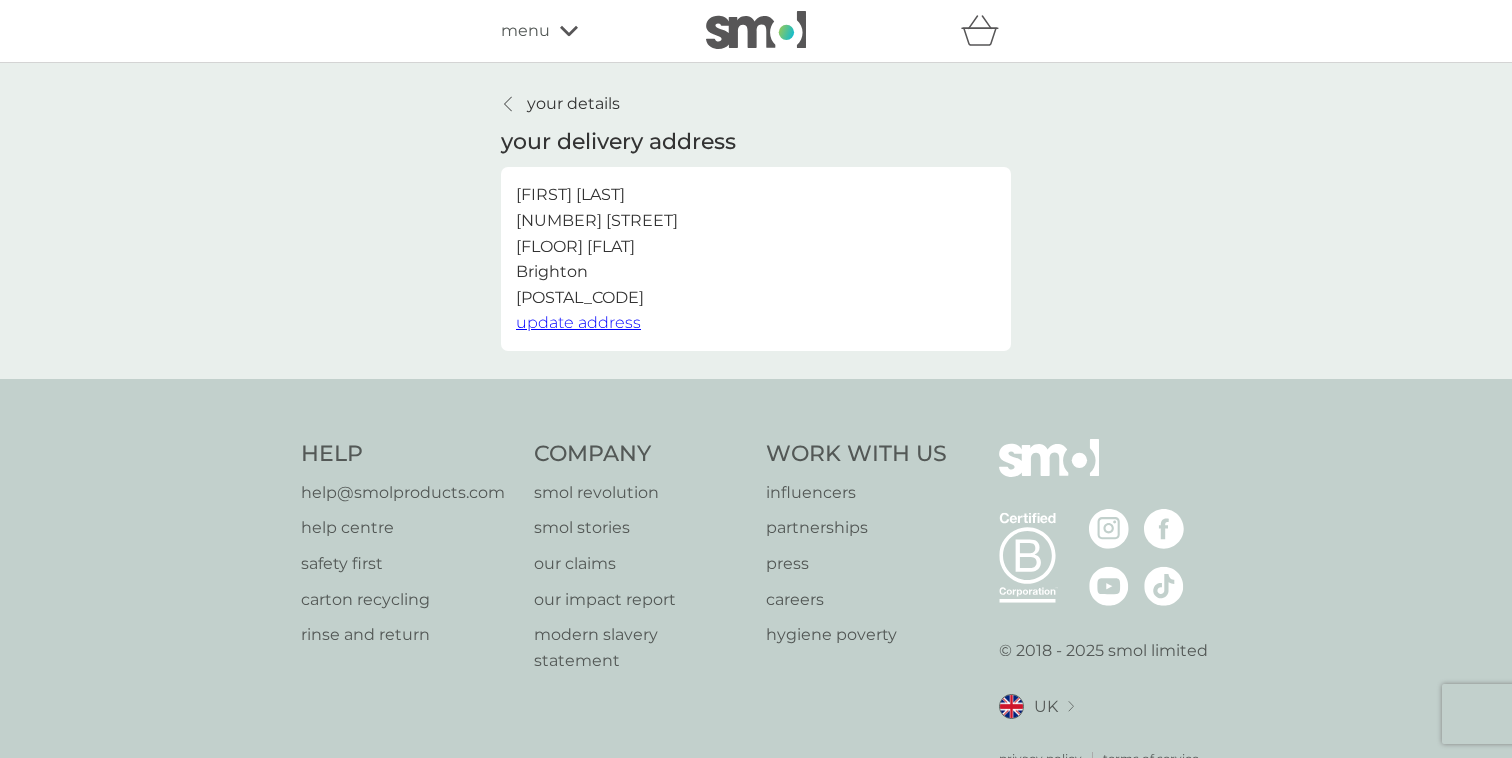 click on "update address" at bounding box center (578, 322) 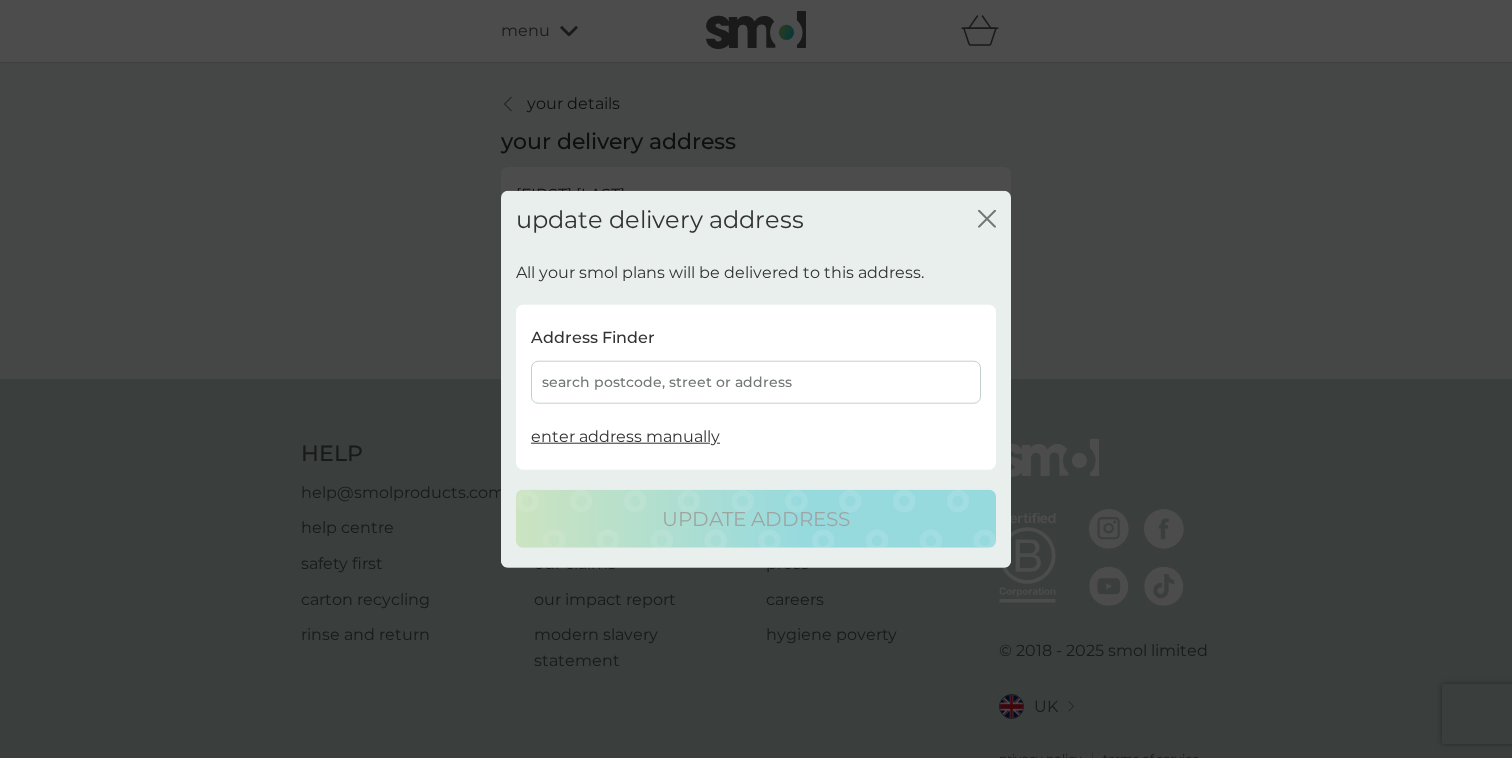 click on "search postcode, street or address" at bounding box center [756, 382] 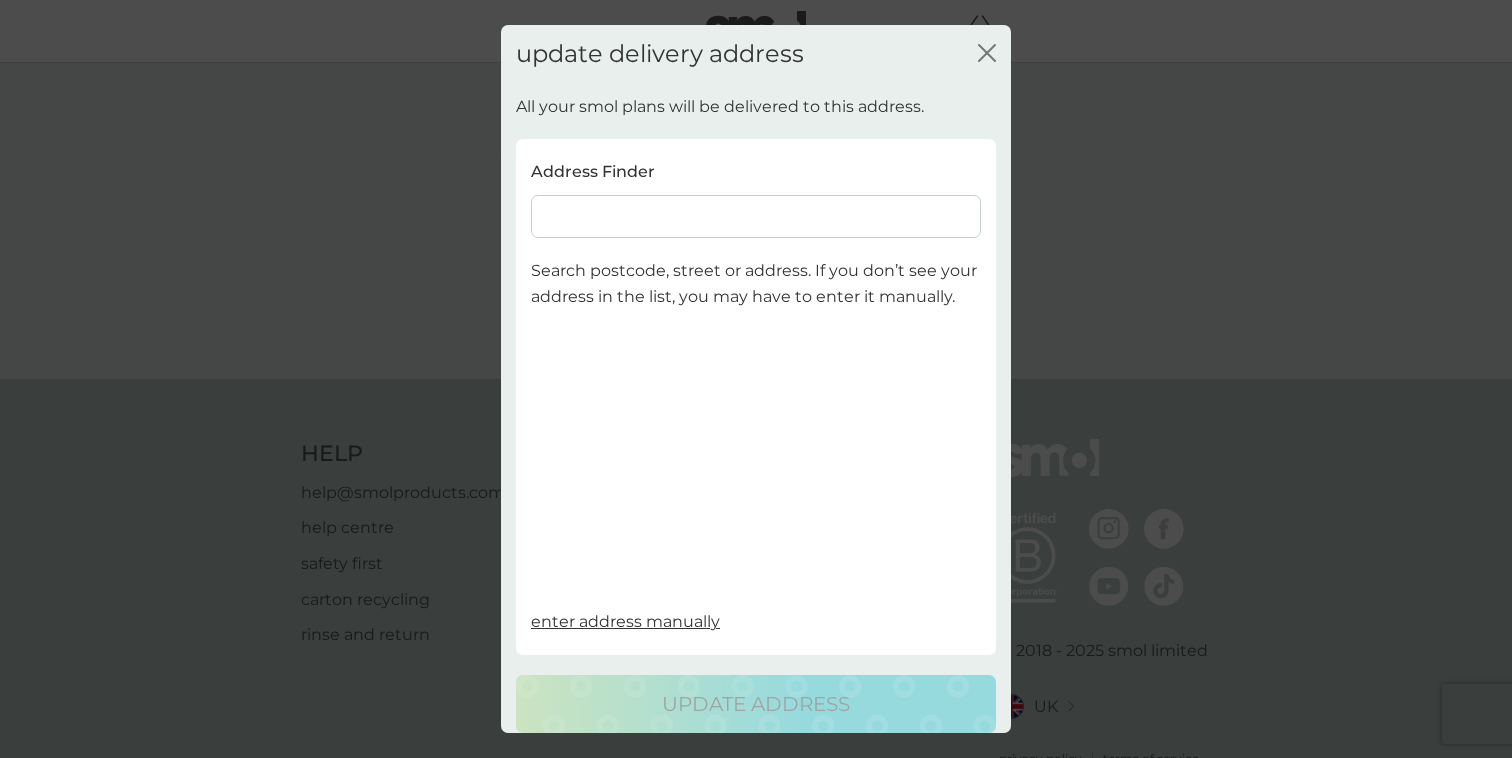 click at bounding box center (756, 216) 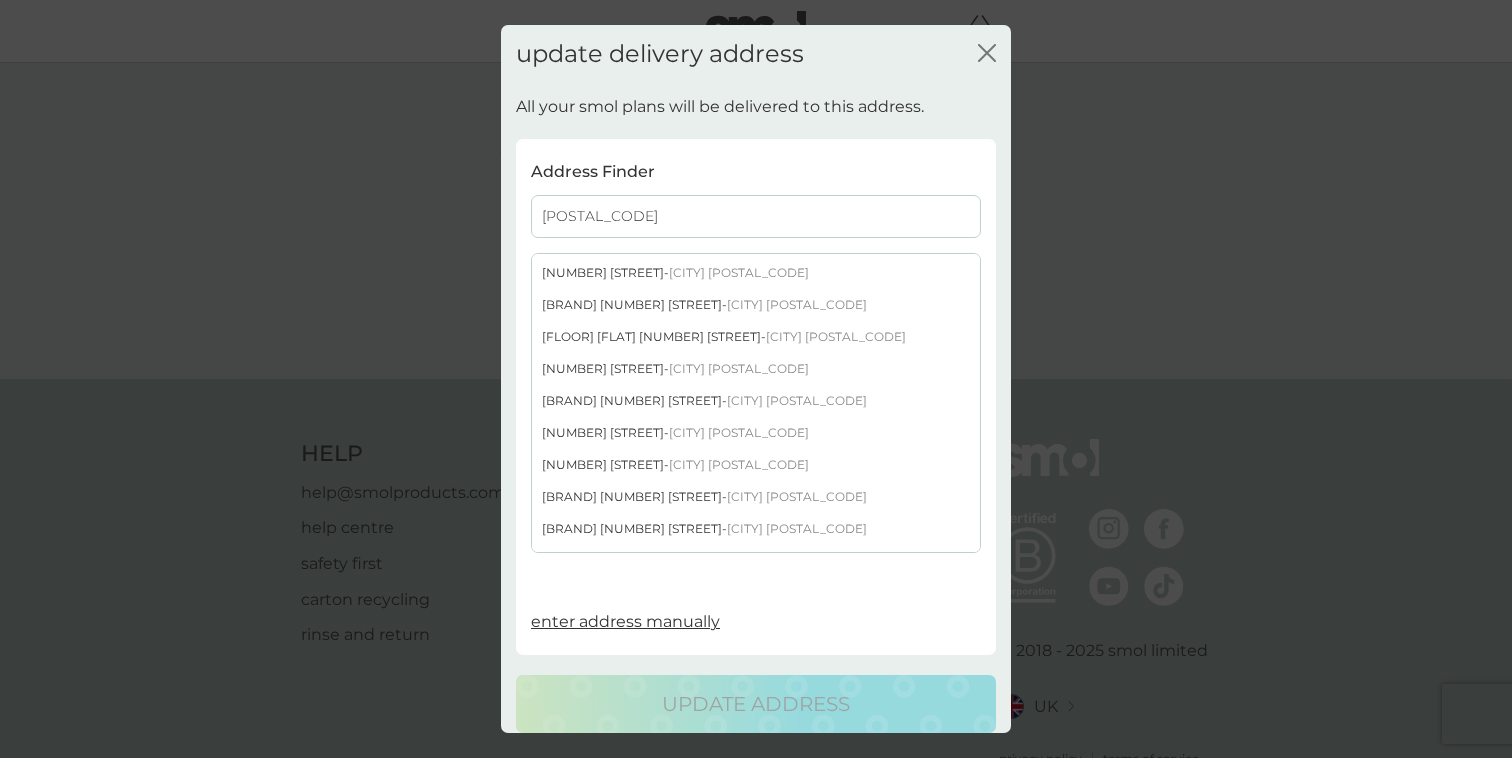 scroll, scrollTop: 140, scrollLeft: 0, axis: vertical 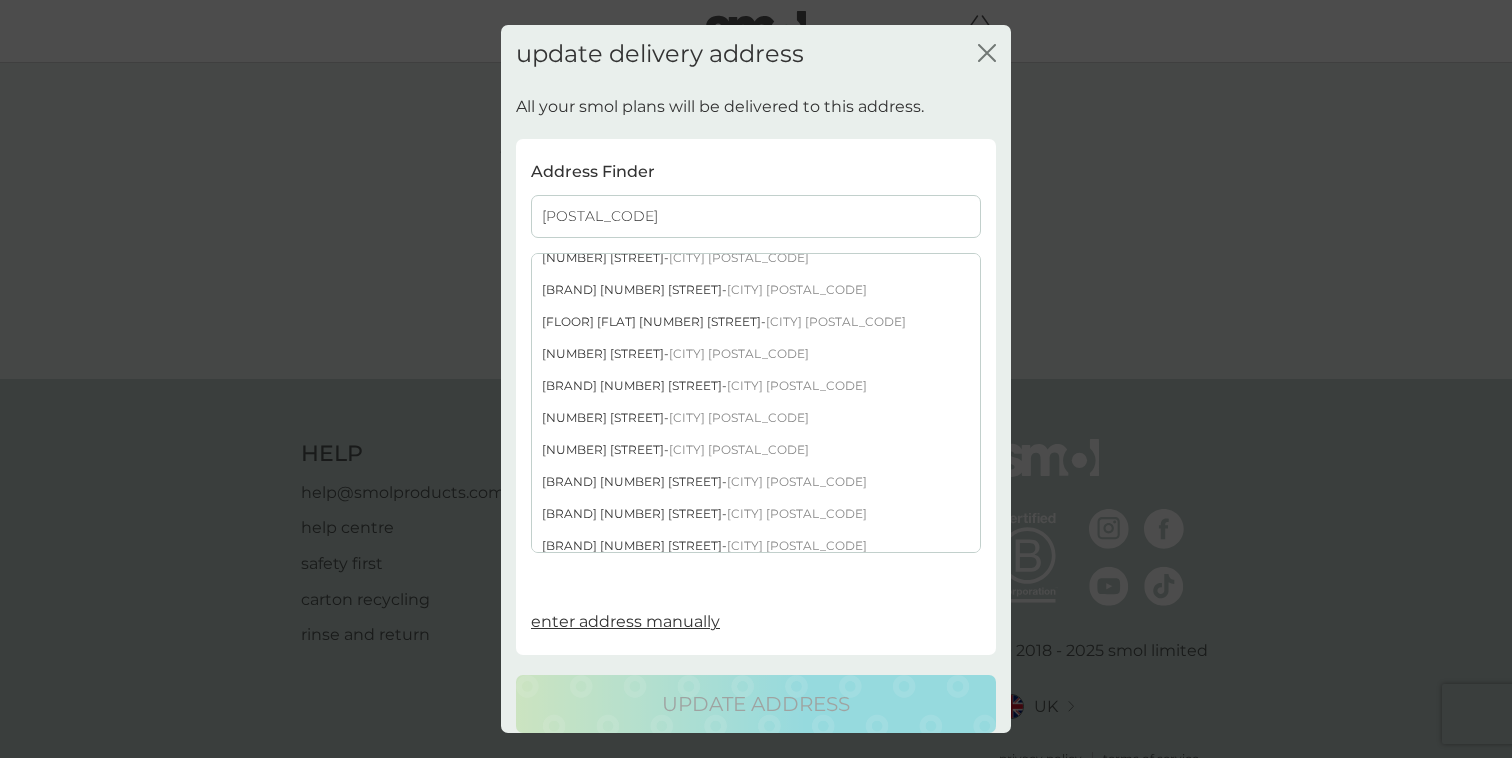 type on "[POSTAL_CODE]" 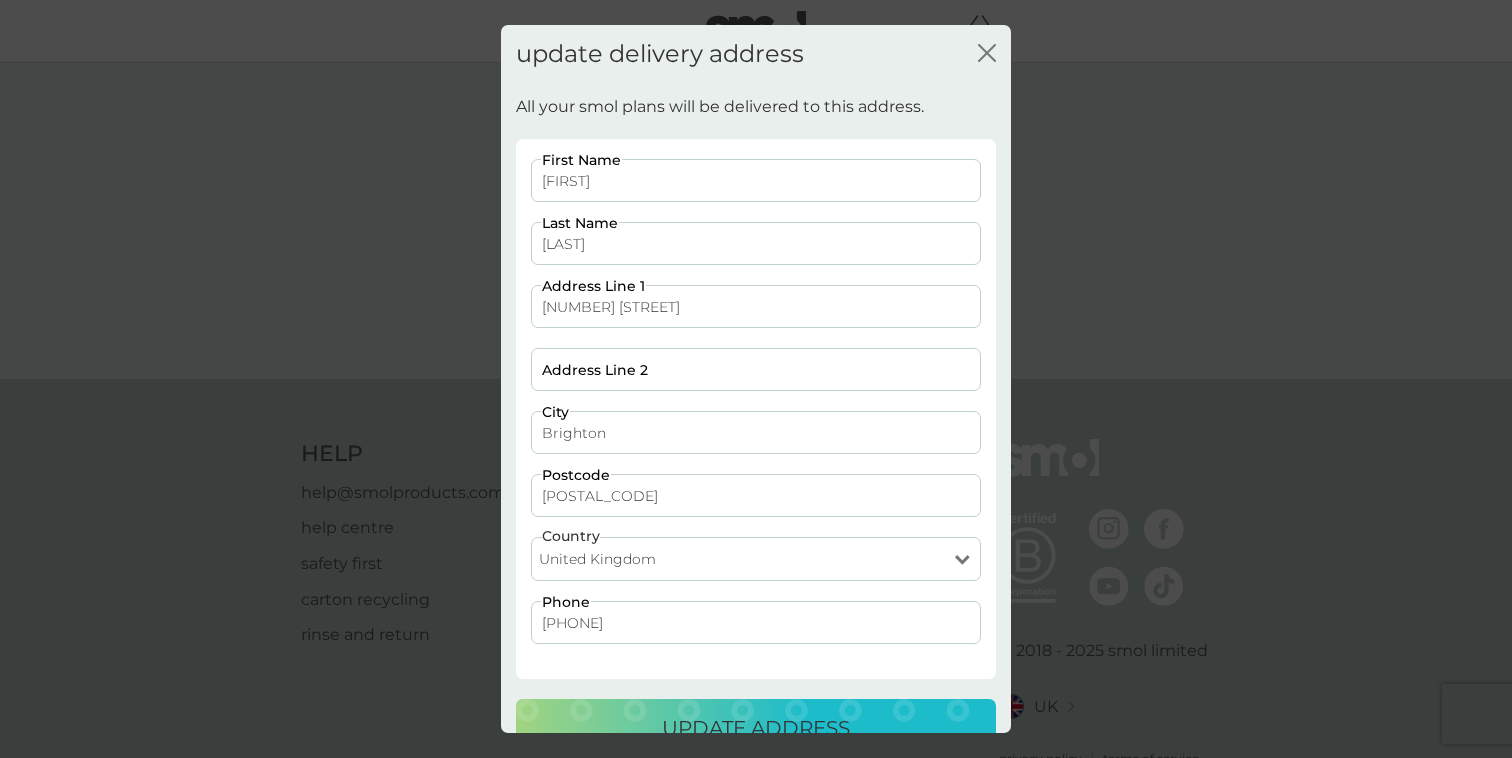 click on "Address Line 2" at bounding box center [756, 369] 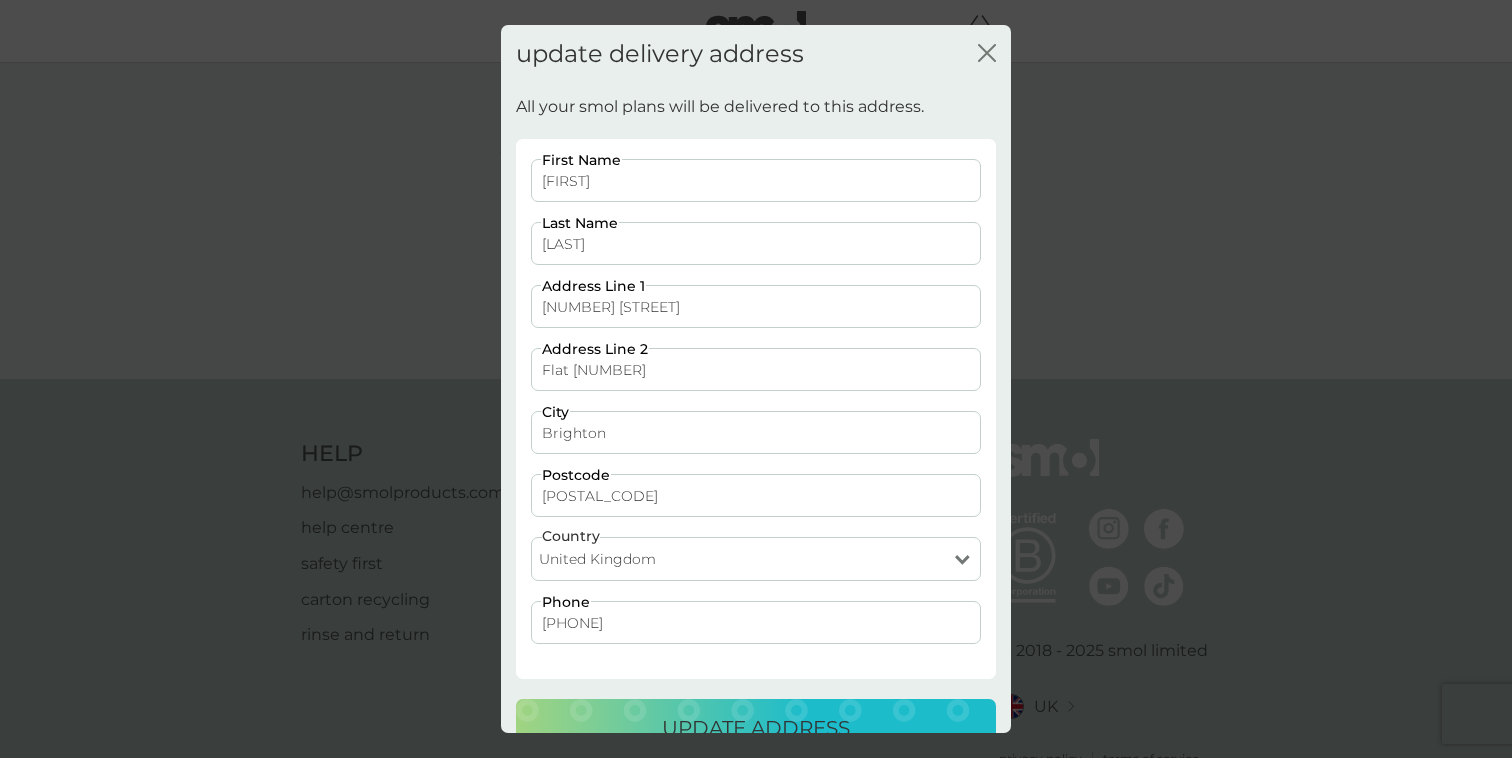 type on "Flat [NUMBER]" 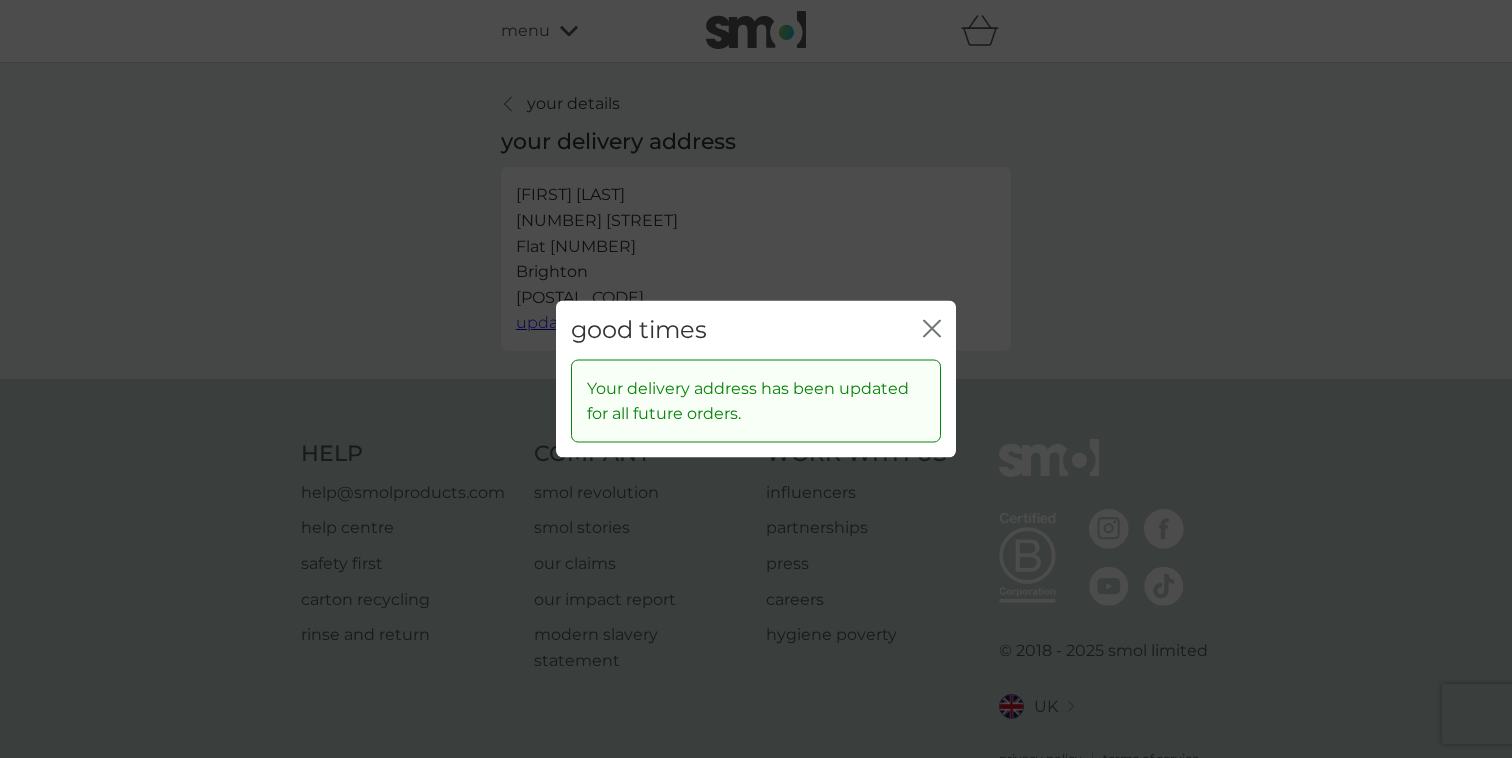 click on "close" 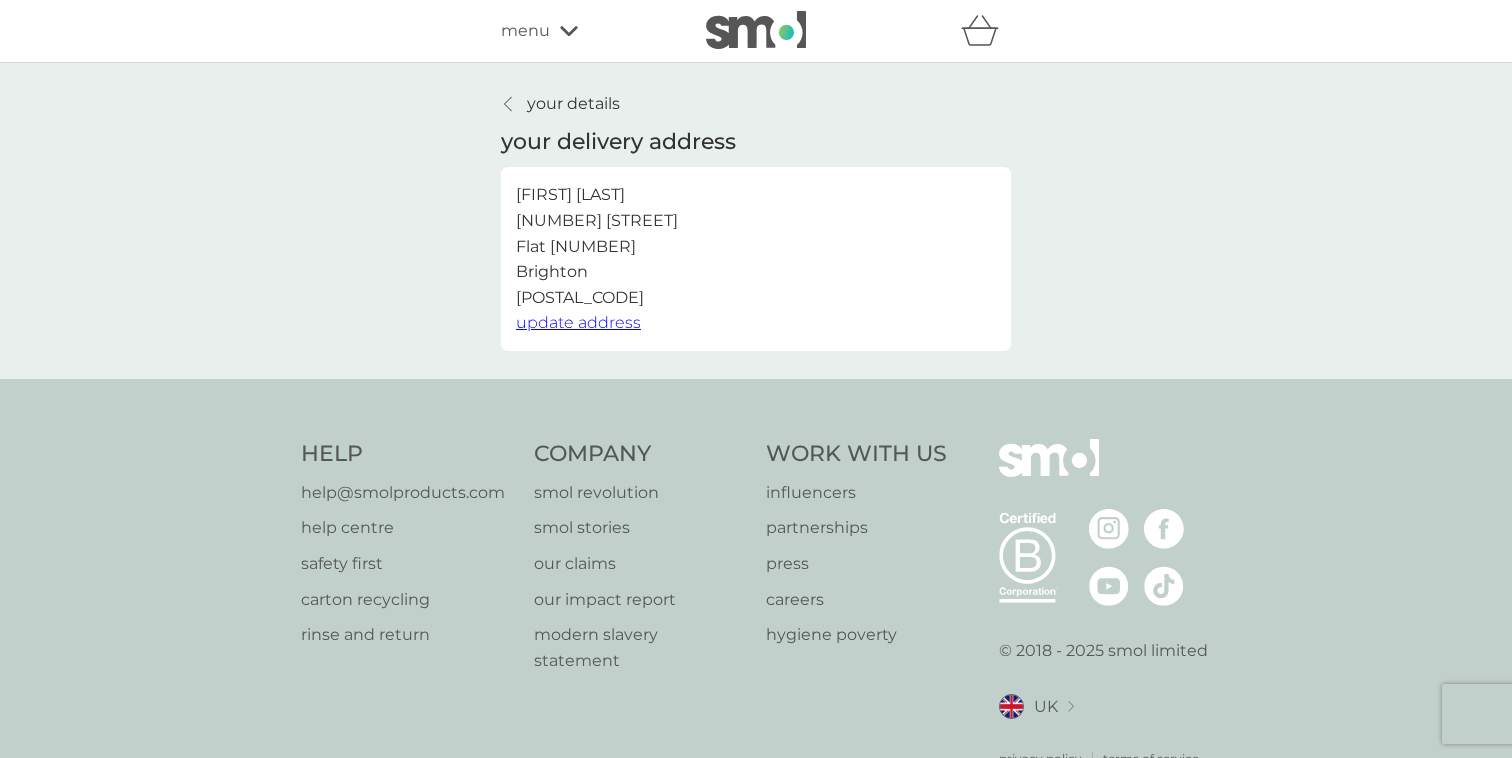 click on "your details" at bounding box center (573, 104) 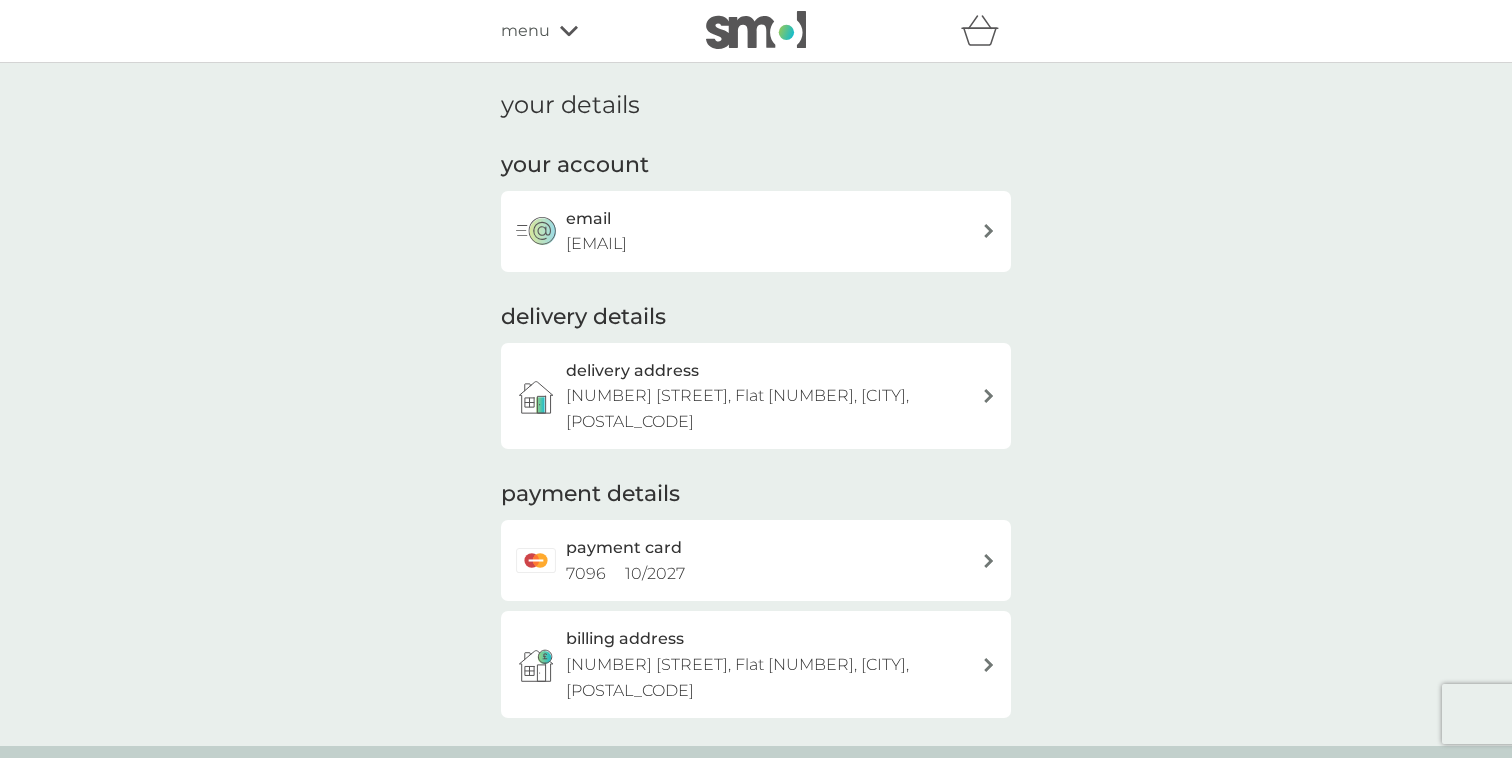 click on "menu" at bounding box center (525, 31) 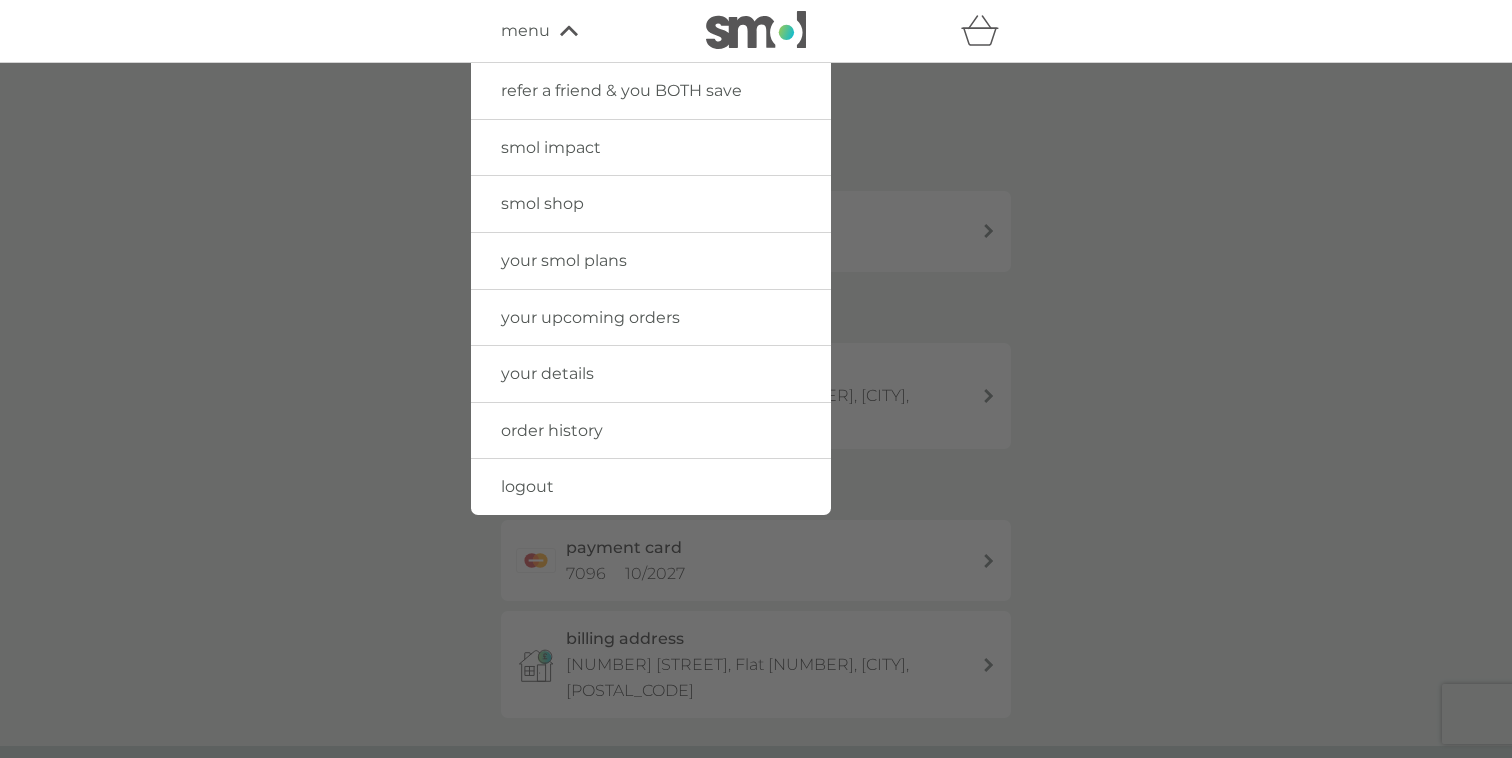 click on "your details" at bounding box center (547, 373) 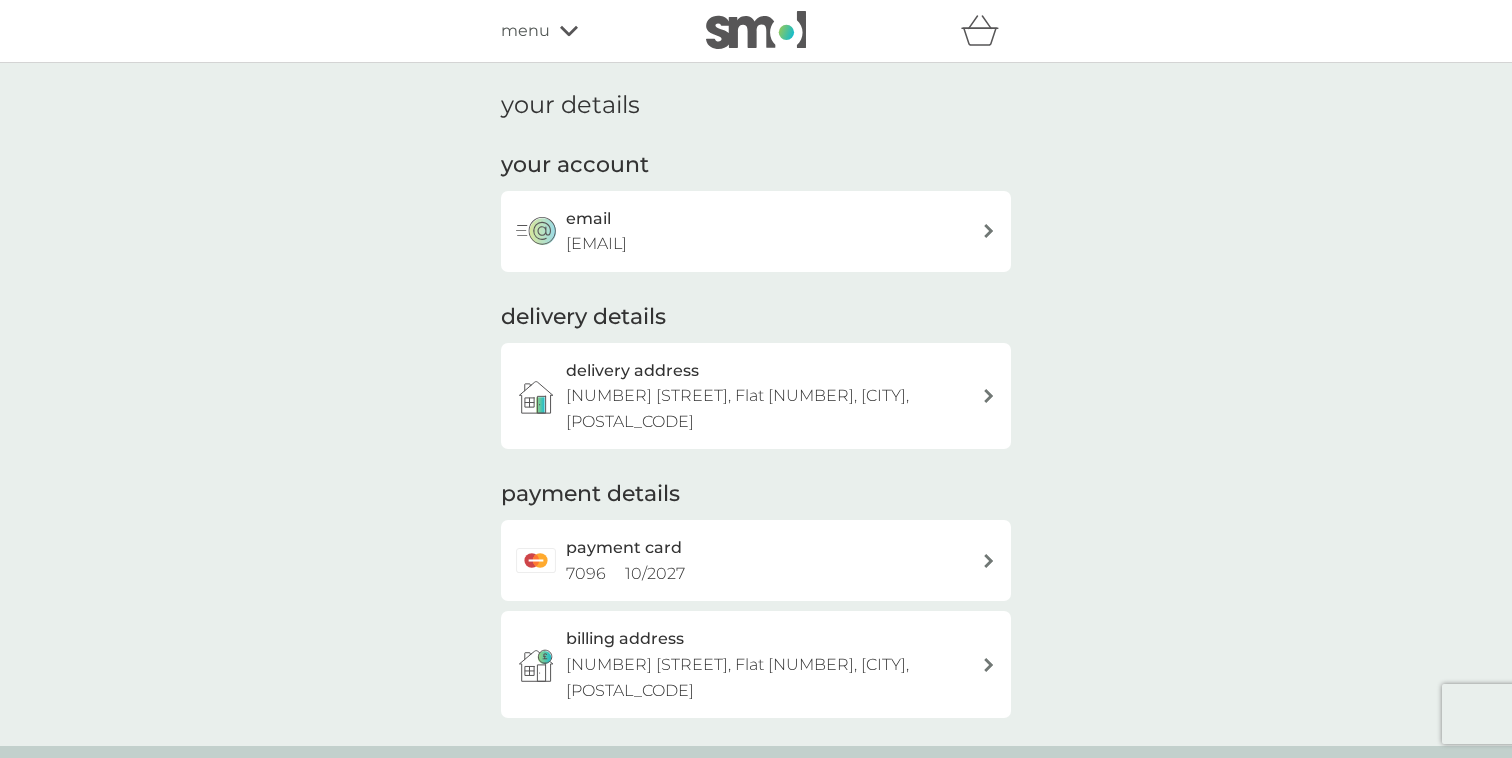 click on "menu" at bounding box center (525, 31) 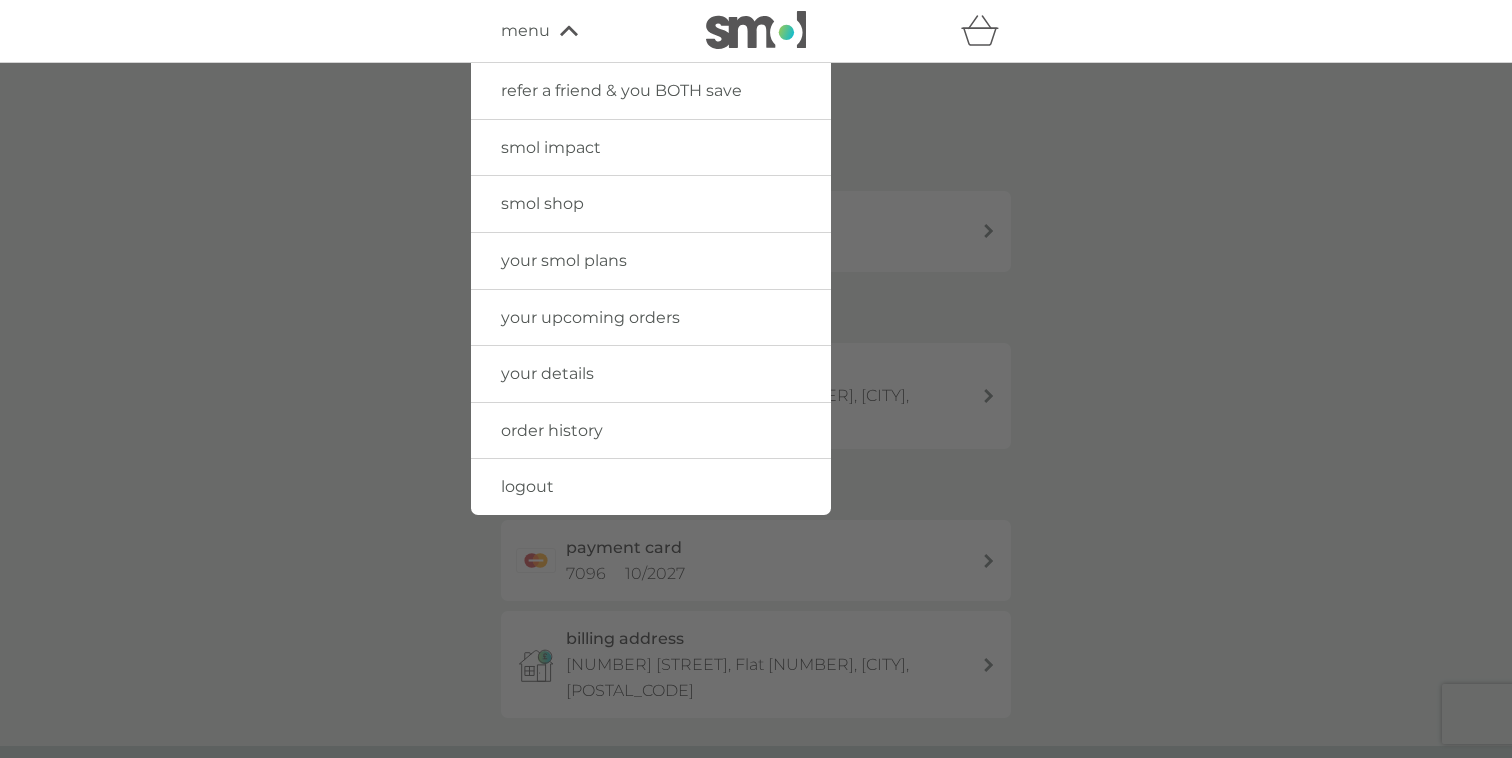 click on "your upcoming orders" at bounding box center (651, 318) 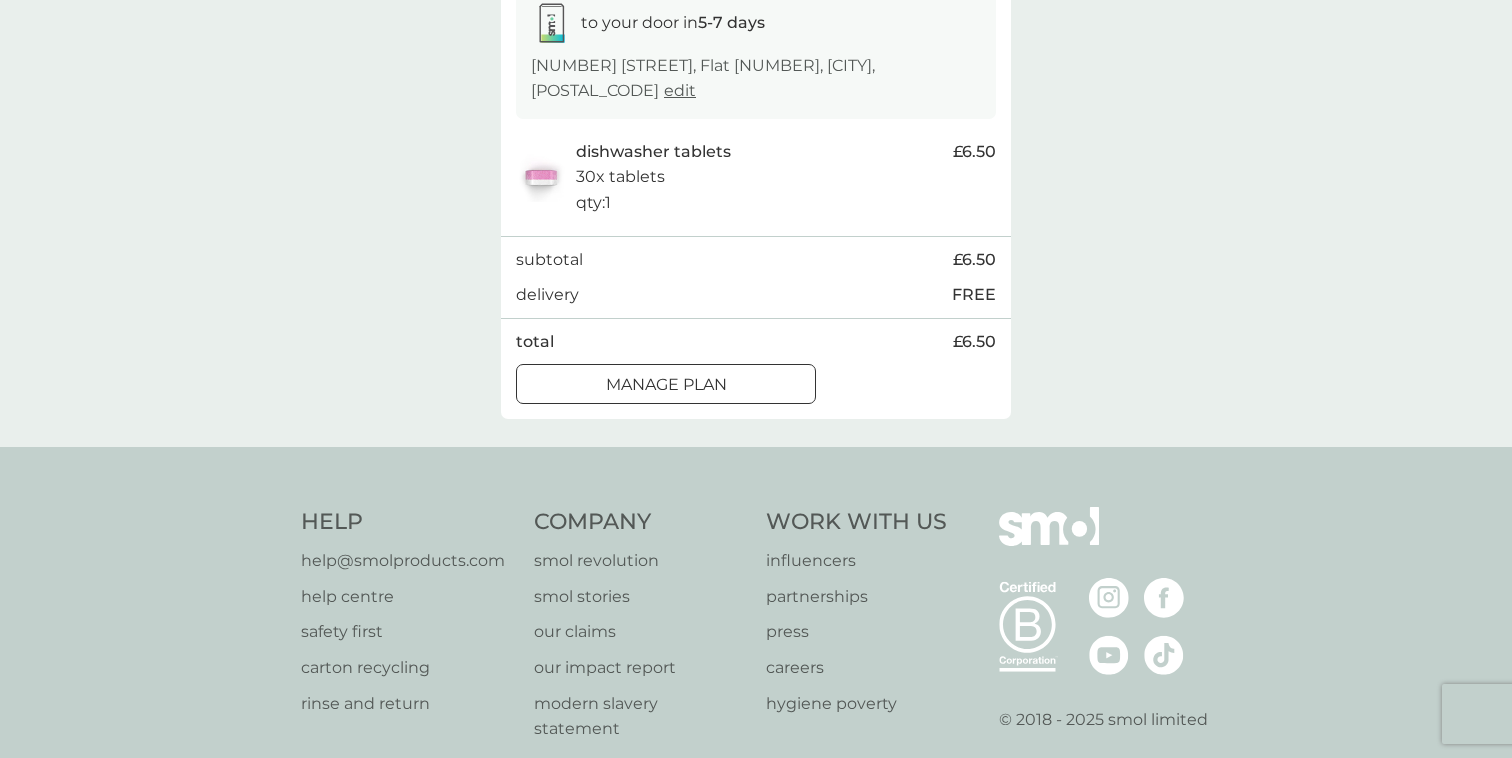 scroll, scrollTop: 358, scrollLeft: 0, axis: vertical 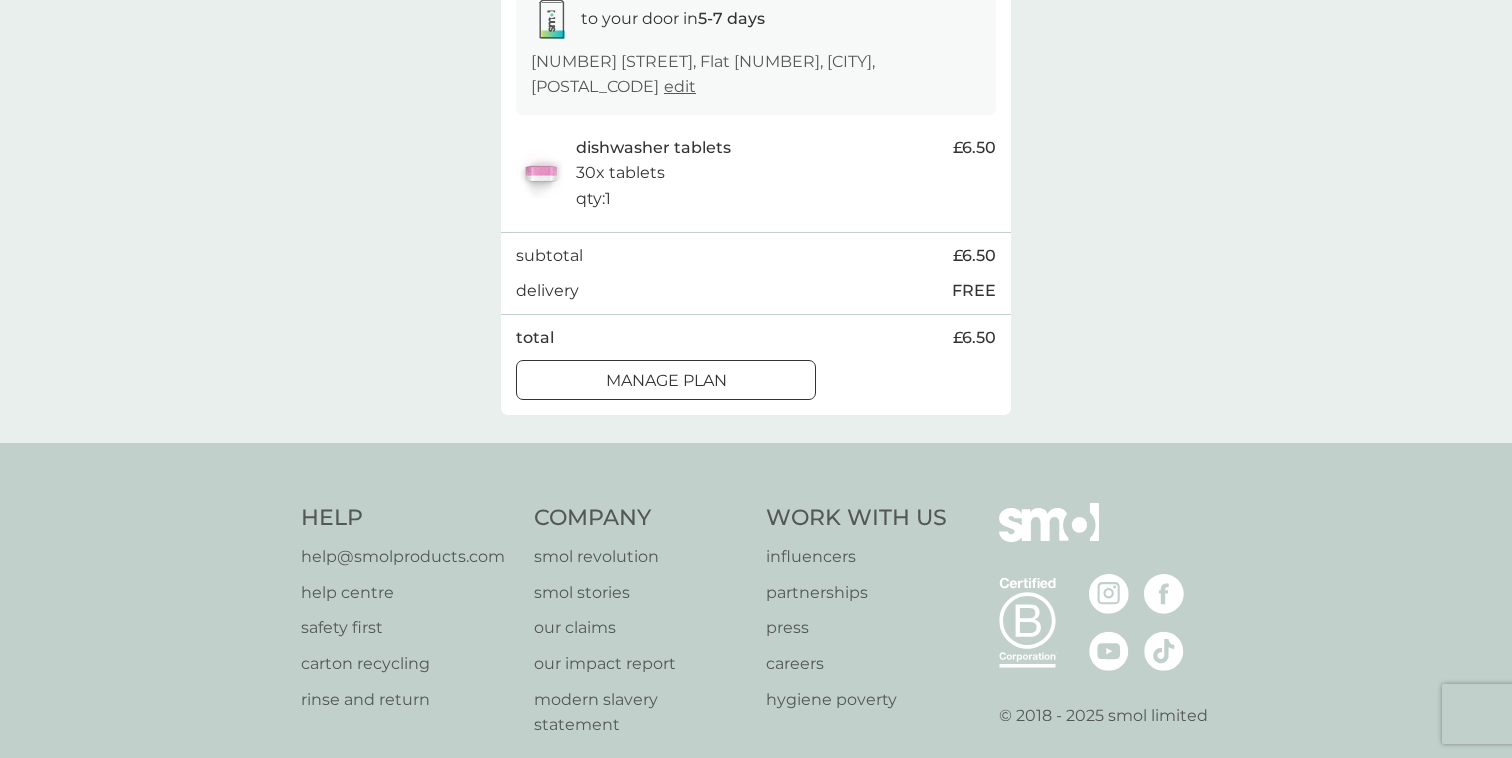 click on "Manage plan" at bounding box center (666, 380) 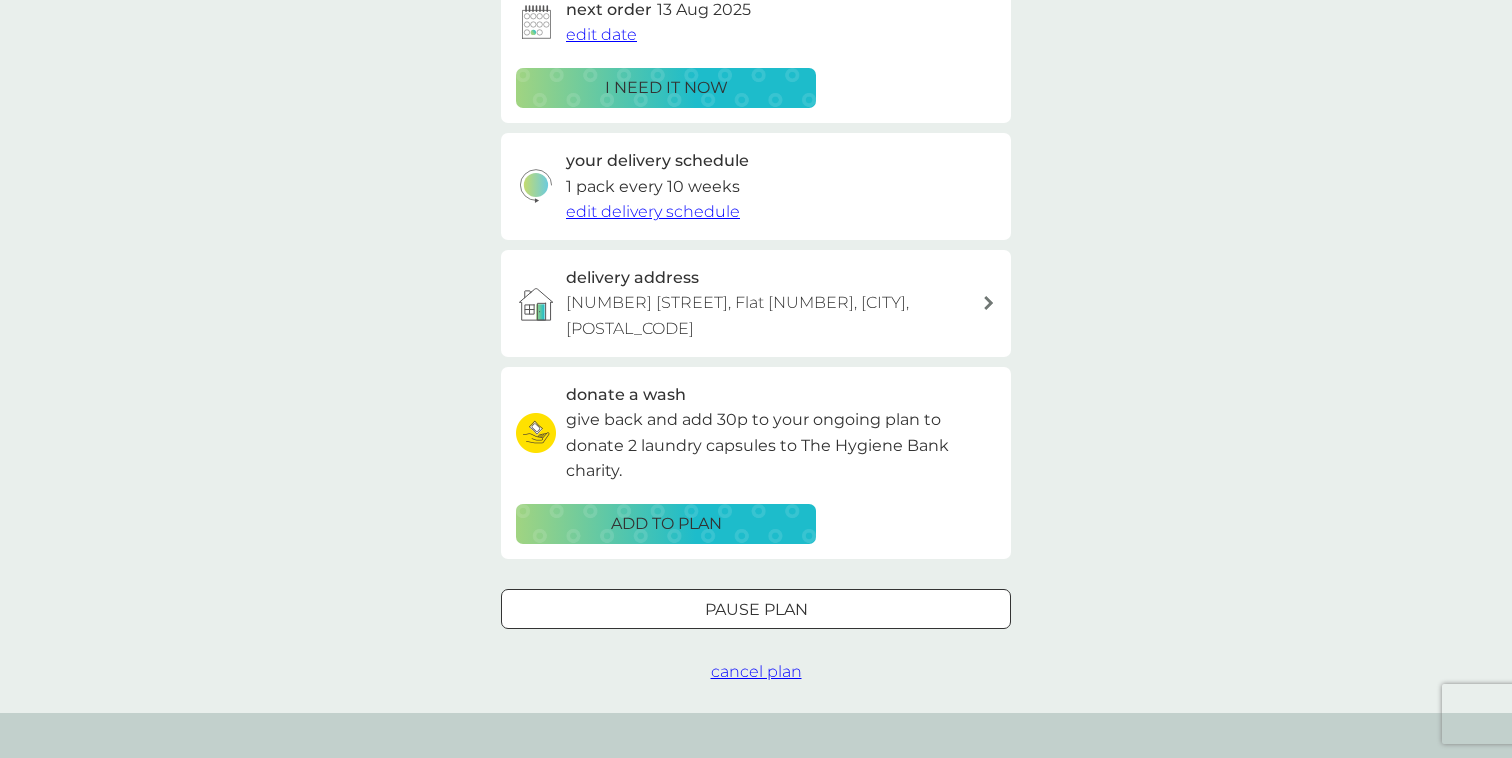 scroll, scrollTop: 357, scrollLeft: 0, axis: vertical 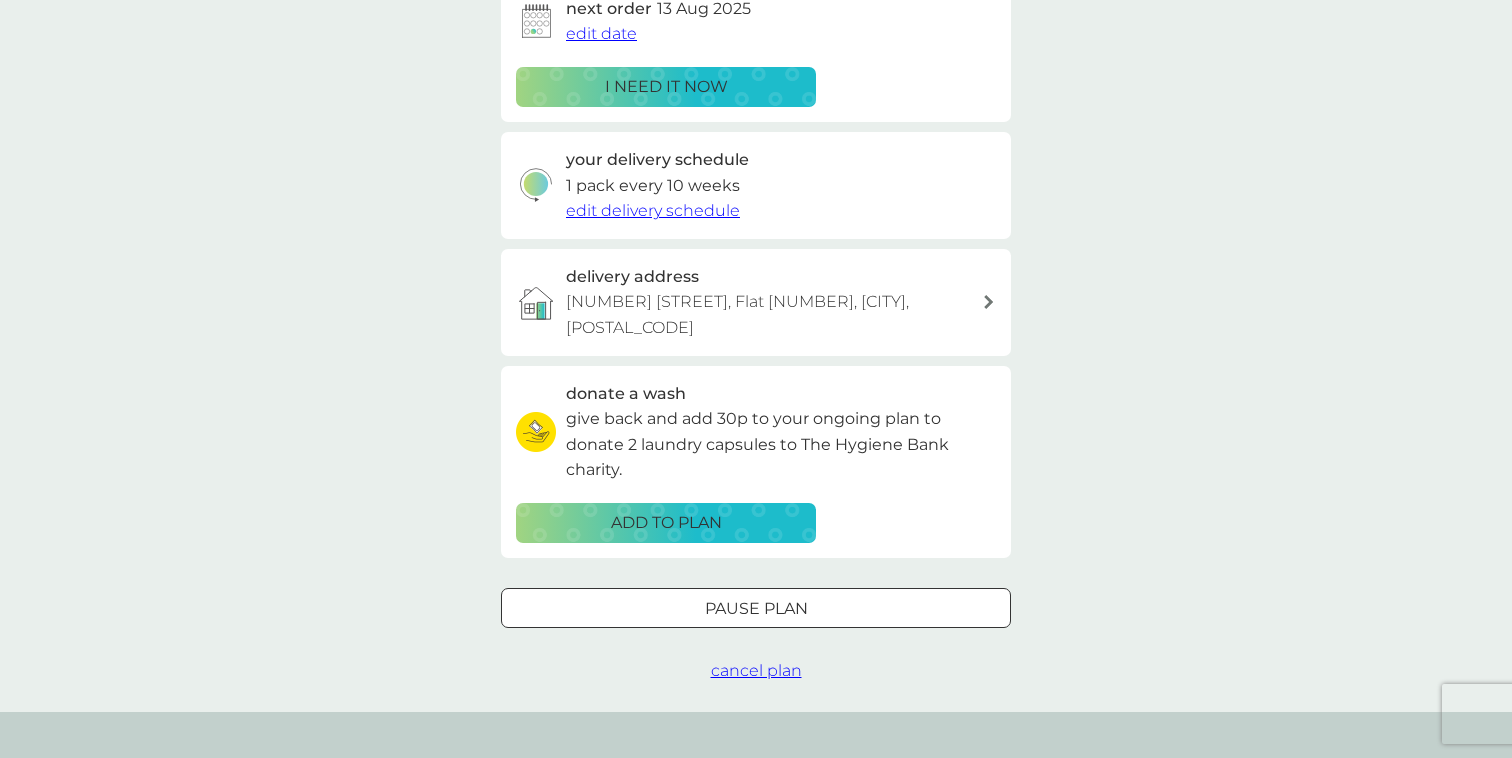 click on "Pause plan" at bounding box center [756, 609] 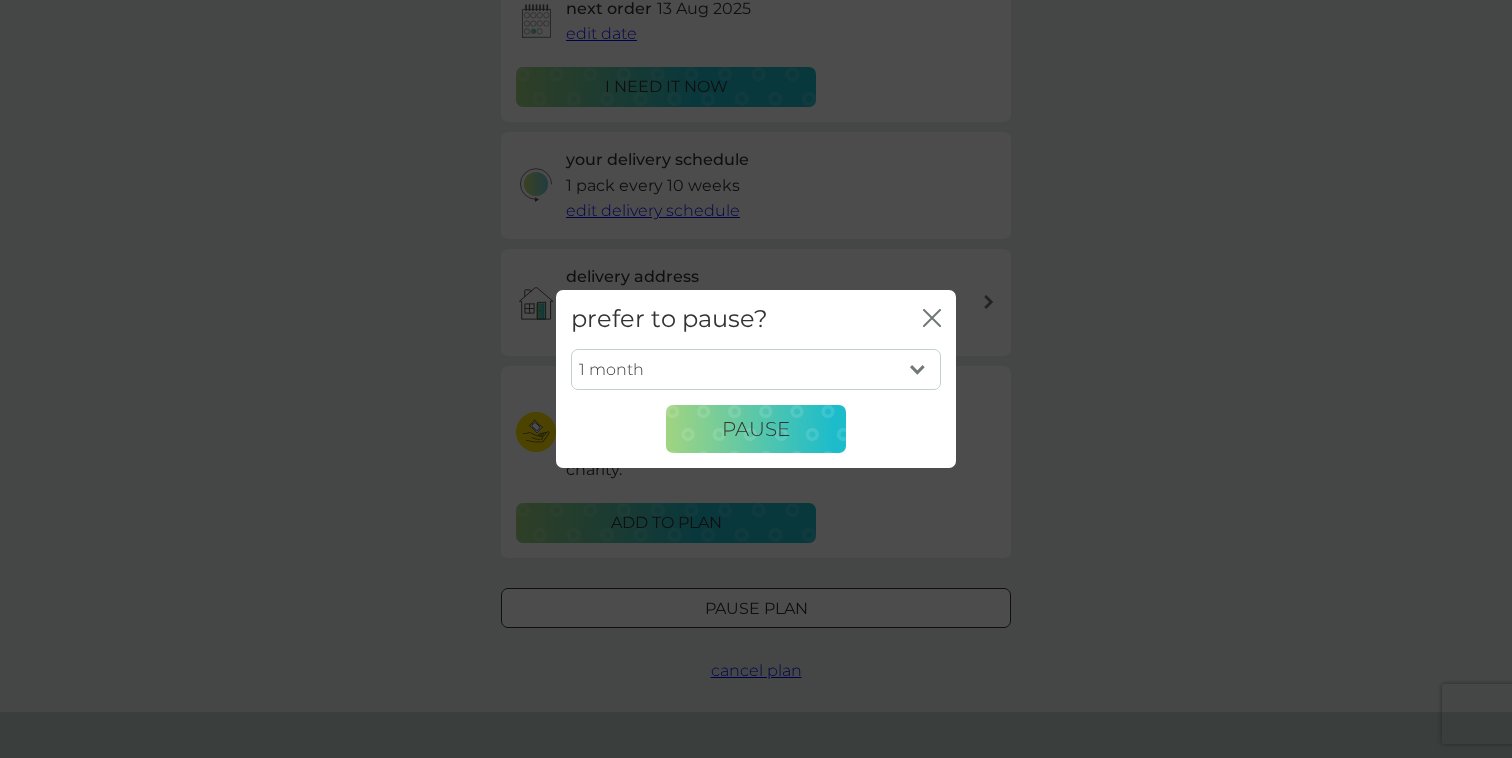 click on "1 month 2 months 3 months 4 months 5 months 6 months" at bounding box center [756, 370] 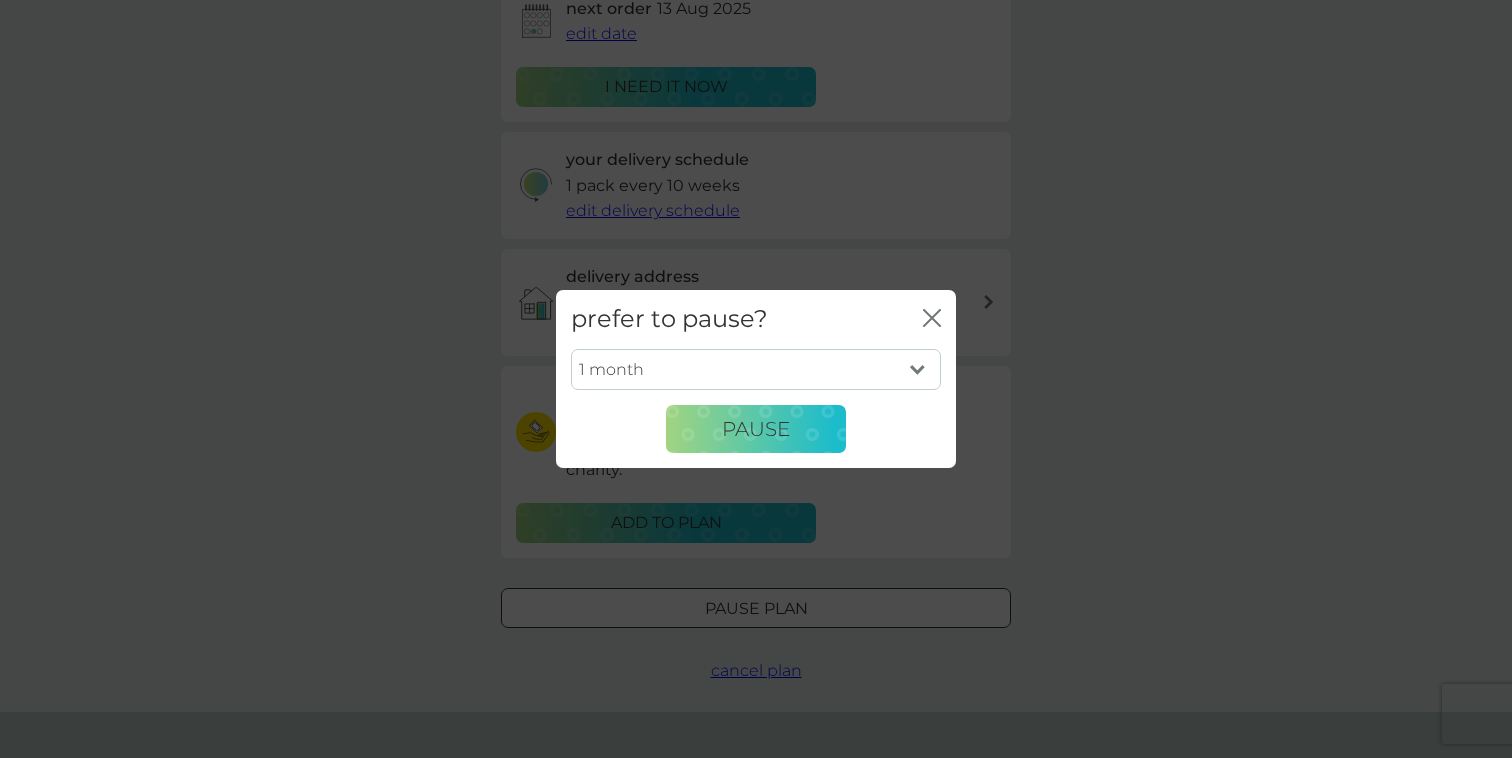 select on "6" 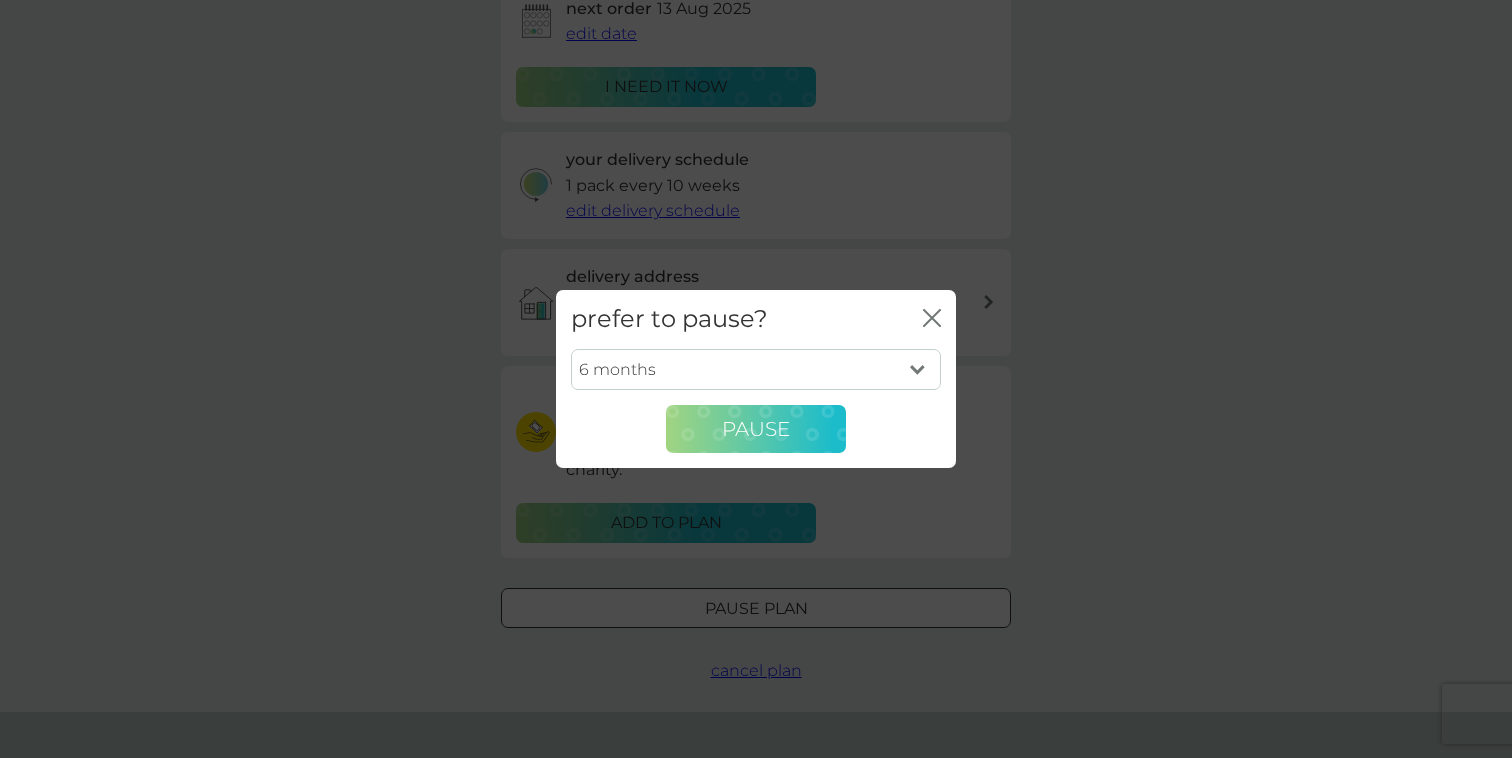 click on "Pause" at bounding box center (756, 429) 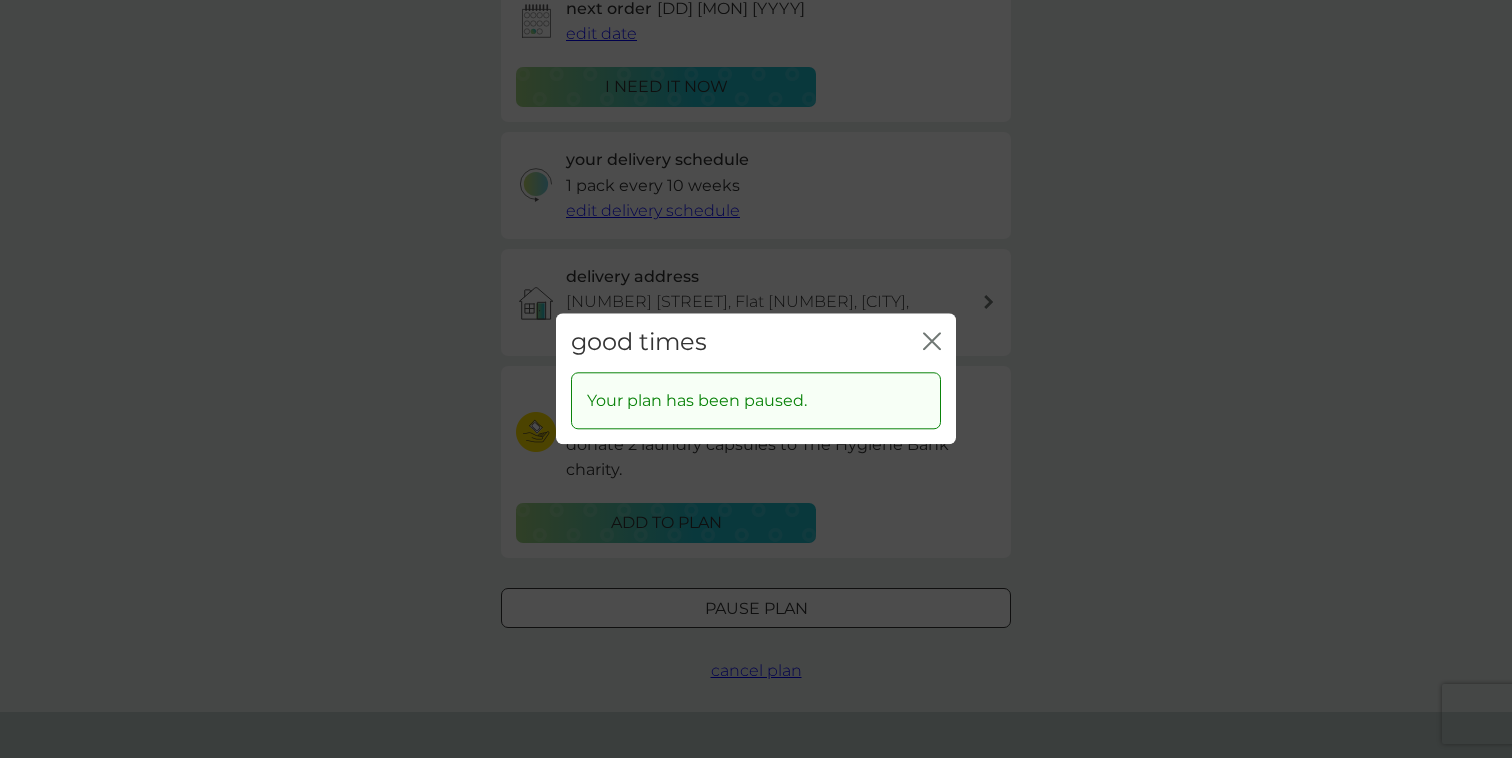 click on "close" 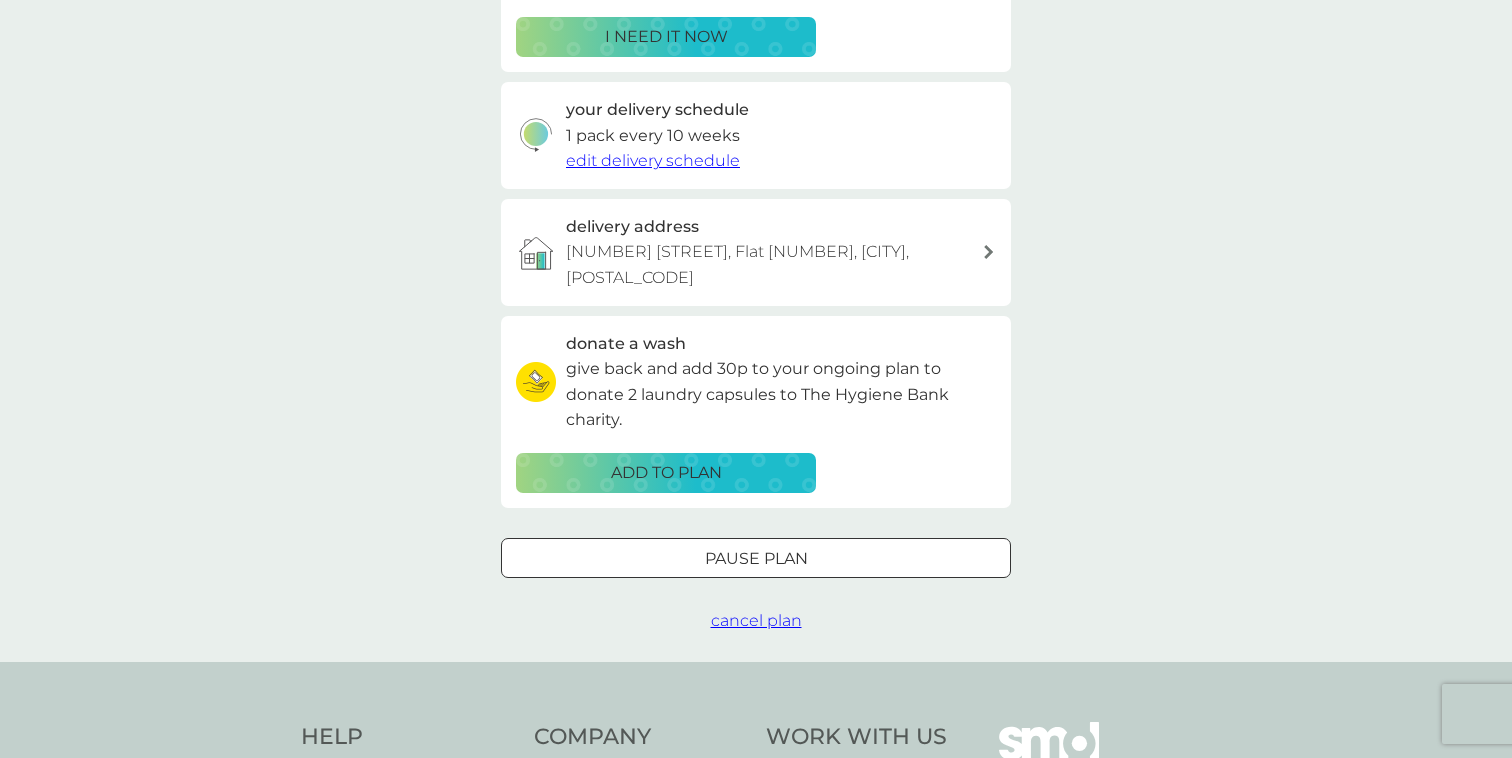 scroll, scrollTop: 469, scrollLeft: 0, axis: vertical 